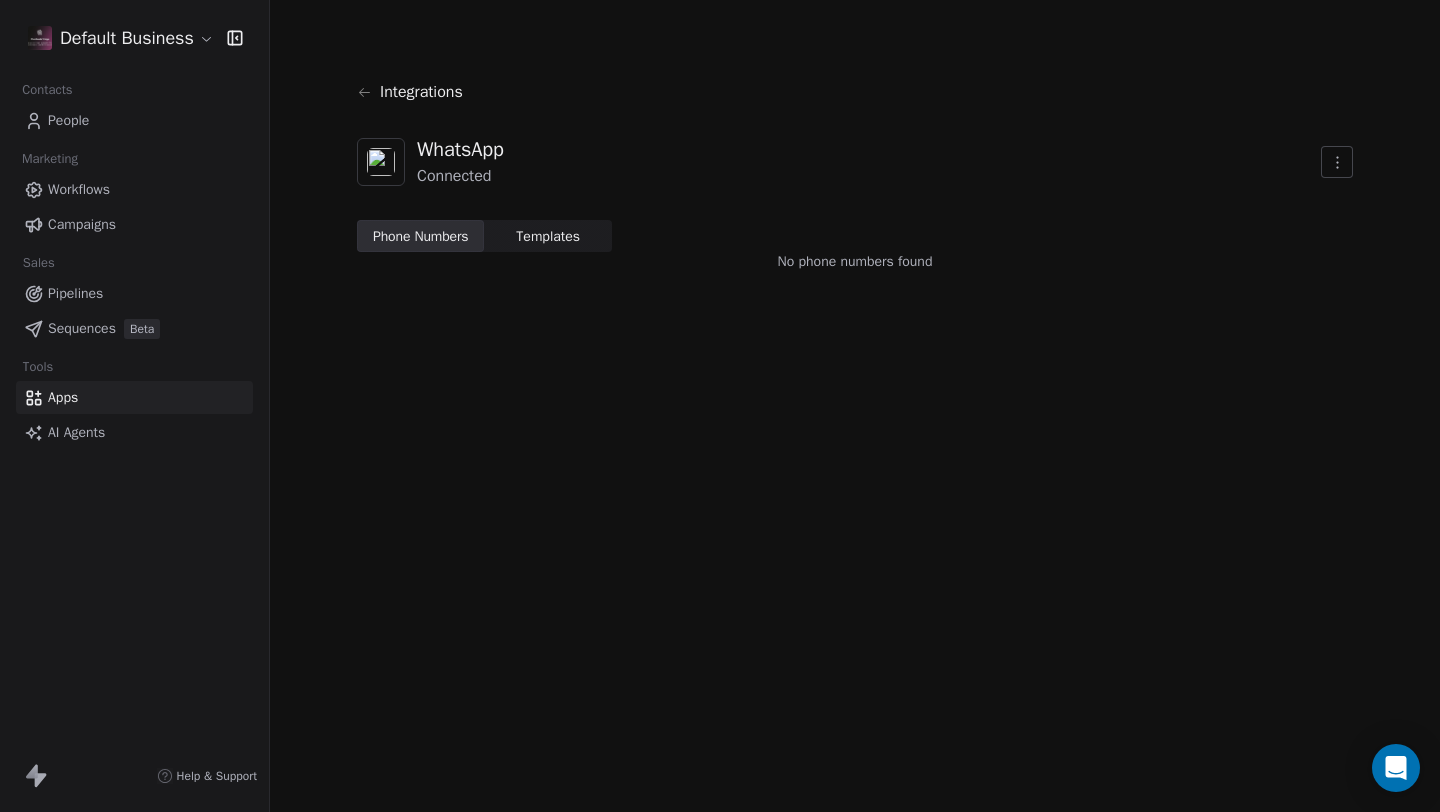 scroll, scrollTop: 0, scrollLeft: 0, axis: both 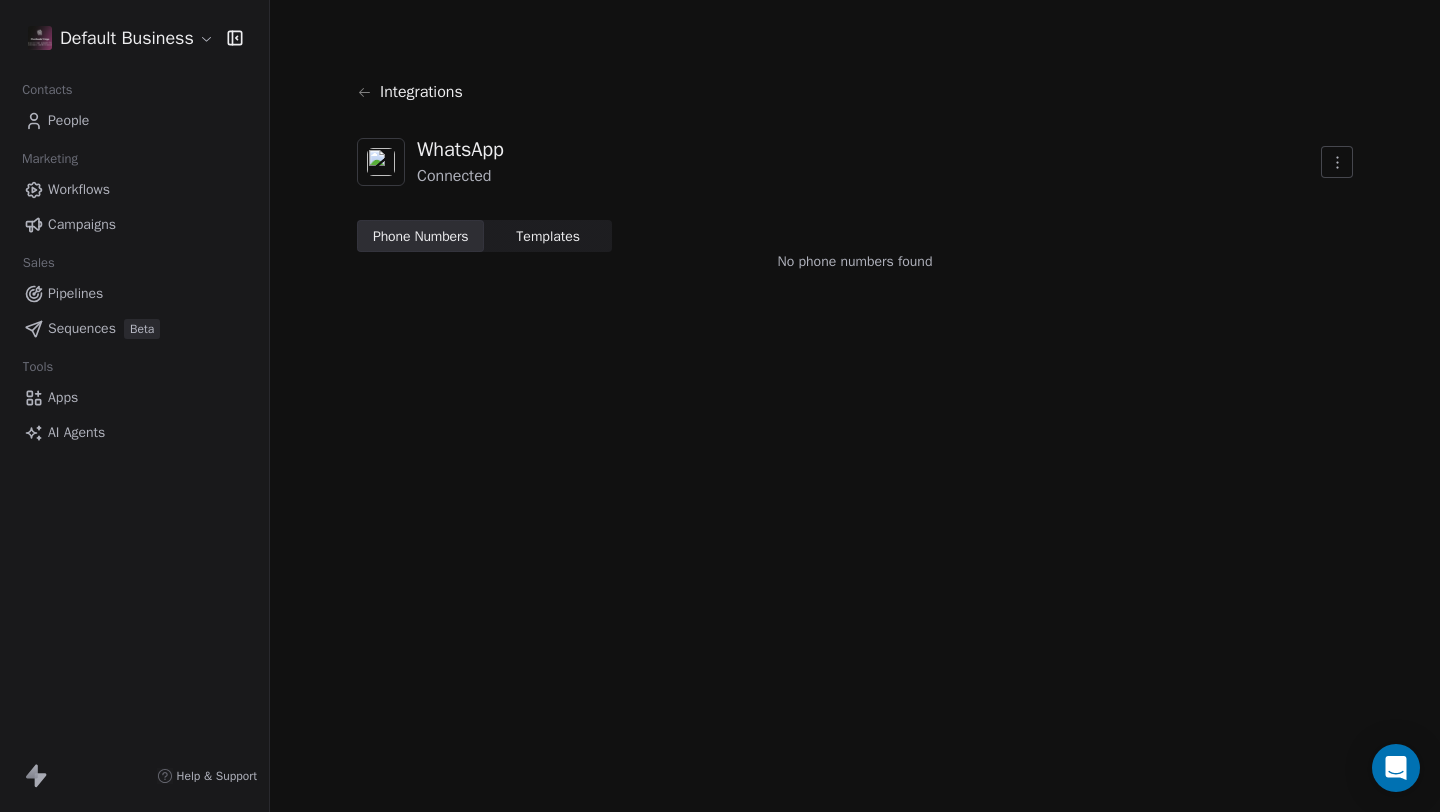 click on "Templates" at bounding box center (548, 236) 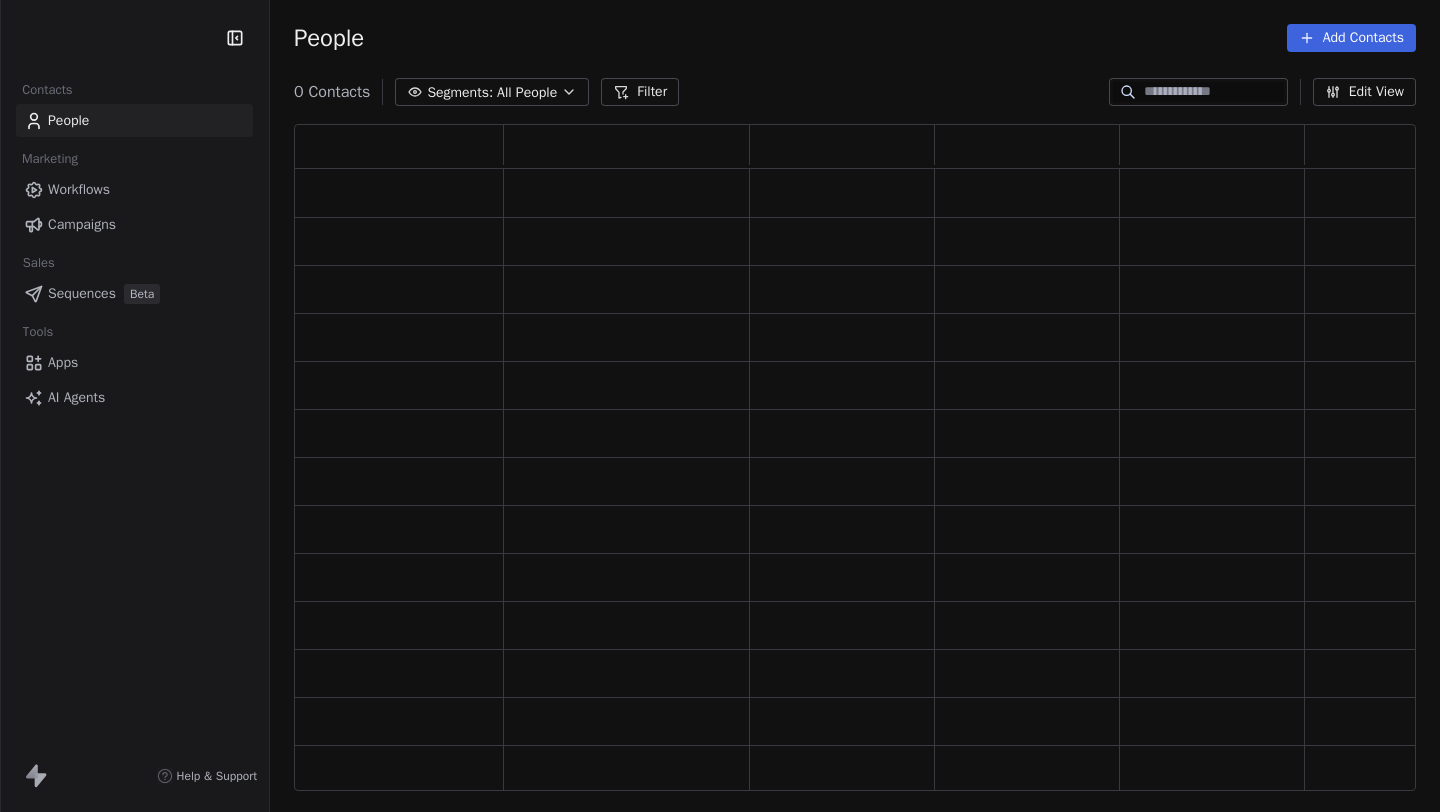 scroll, scrollTop: 0, scrollLeft: 0, axis: both 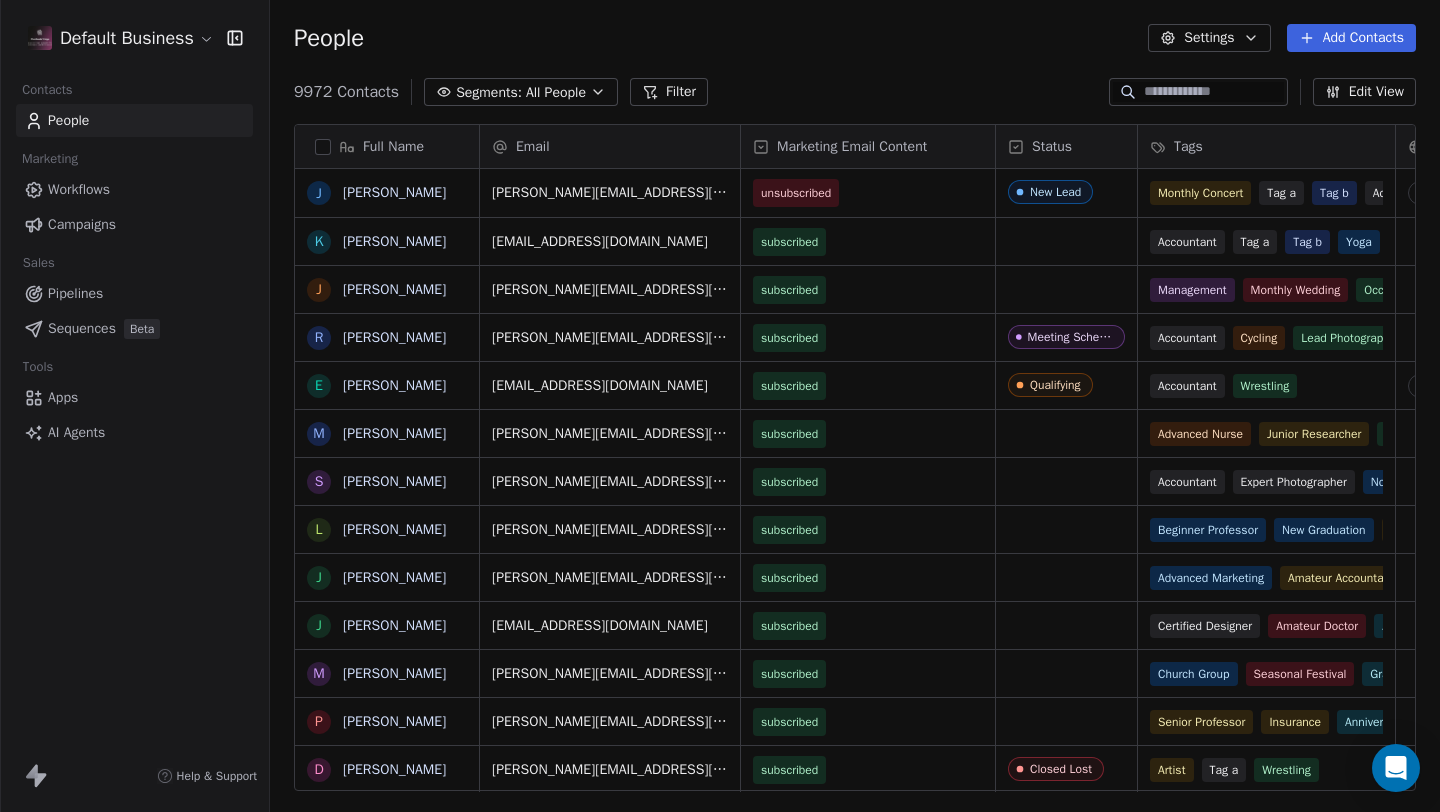 click on "Apps" at bounding box center [63, 397] 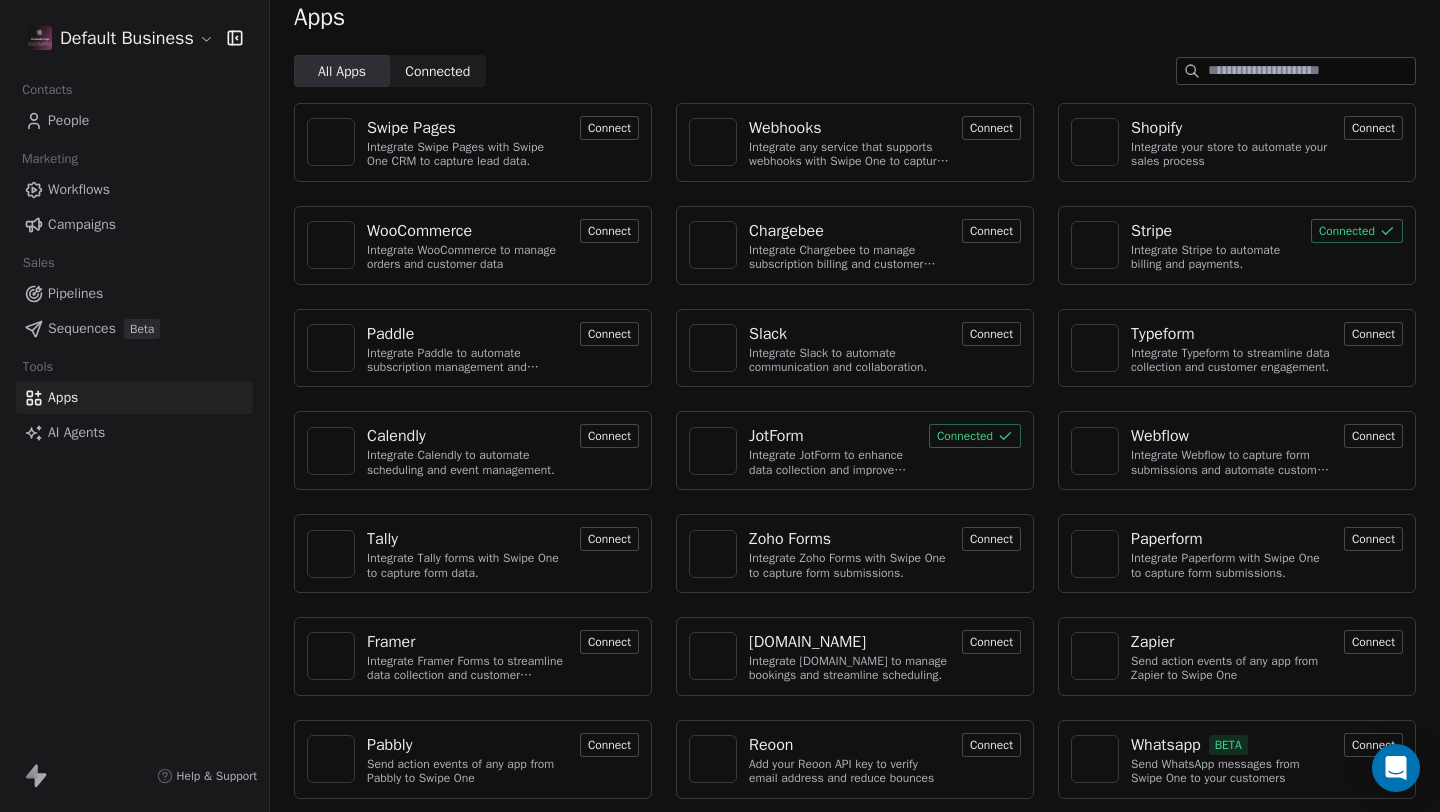 scroll, scrollTop: 23, scrollLeft: 0, axis: vertical 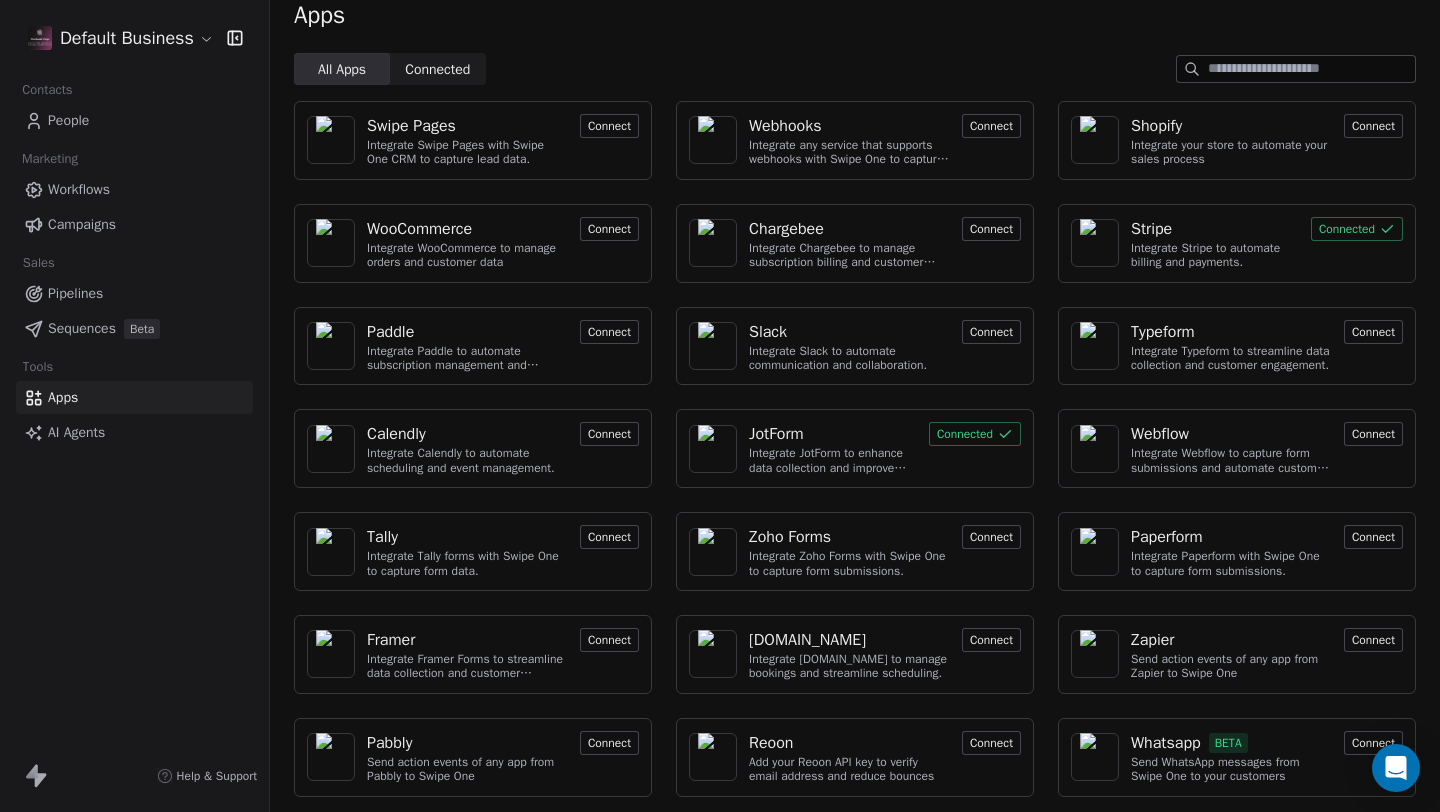 click on "Connect" at bounding box center (1373, 743) 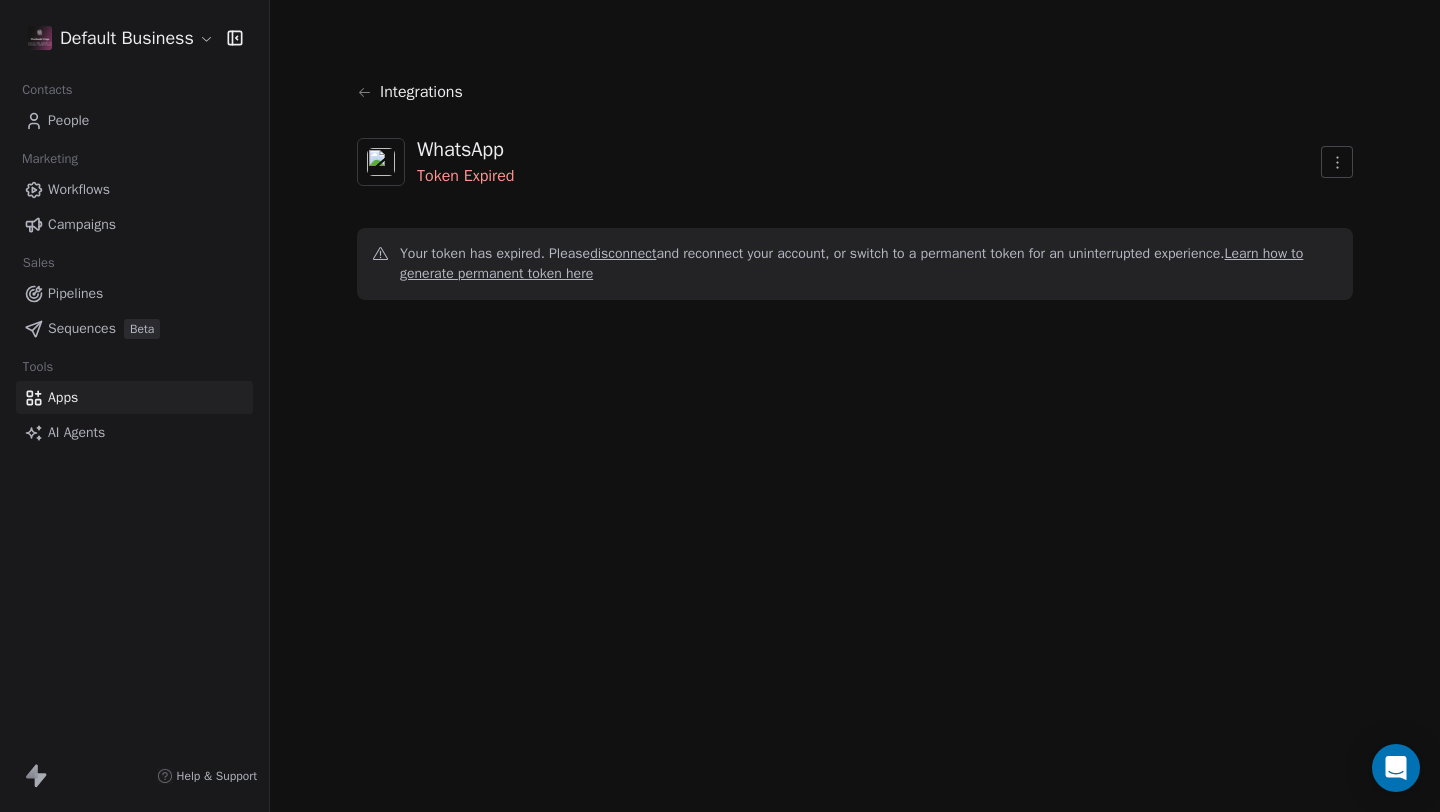 click on "Default Business Contacts People Marketing Workflows Campaigns Sales Pipelines Sequences Beta Tools Apps AI Agents Help & Support Integrations WhatsApp Token Expired Your token has expired. Please  disconnect  and reconnect your account, or switch to a permanent token for an uninterrupted experience.  Learn how to generate permanent token here" at bounding box center [720, 406] 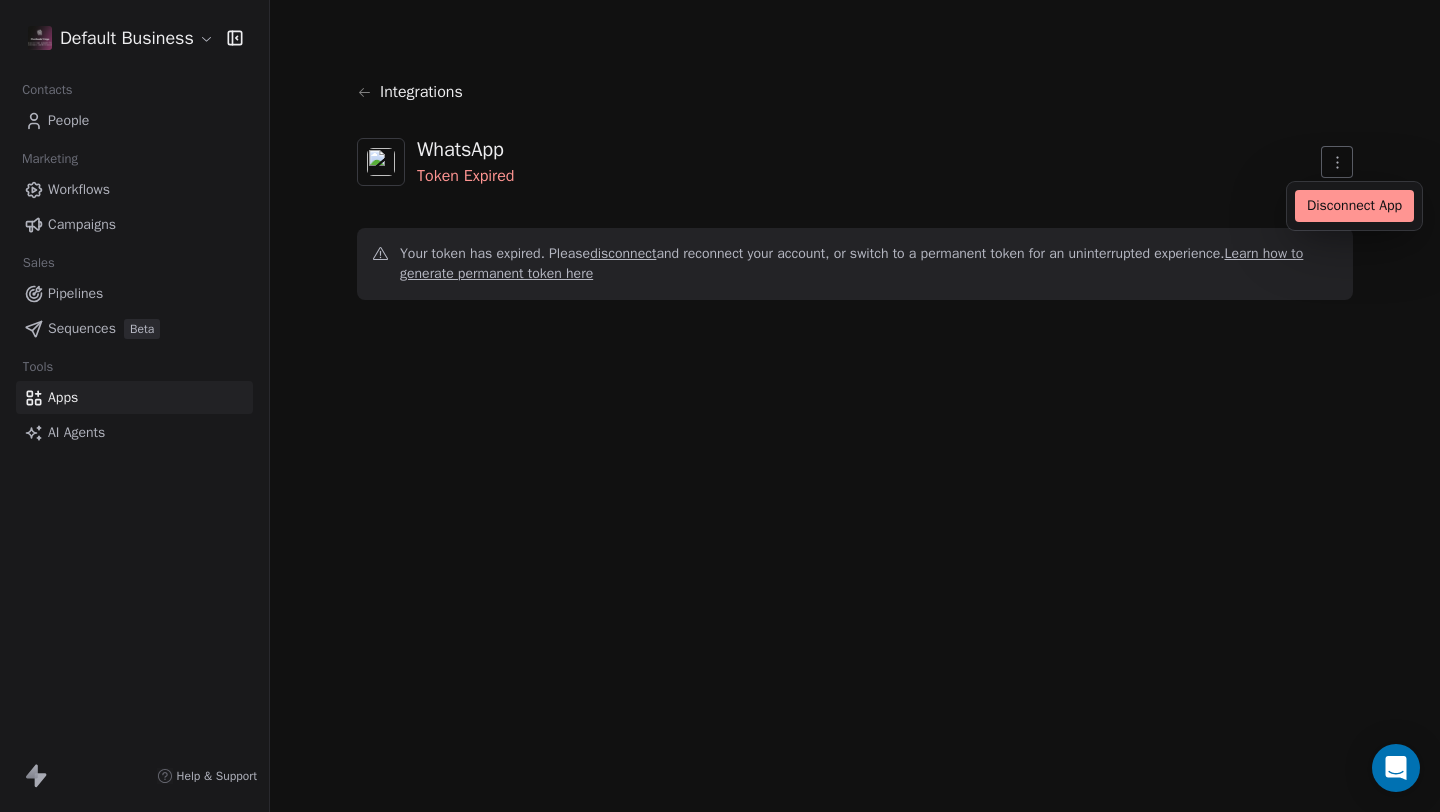 click on "Disconnect App" at bounding box center (1354, 206) 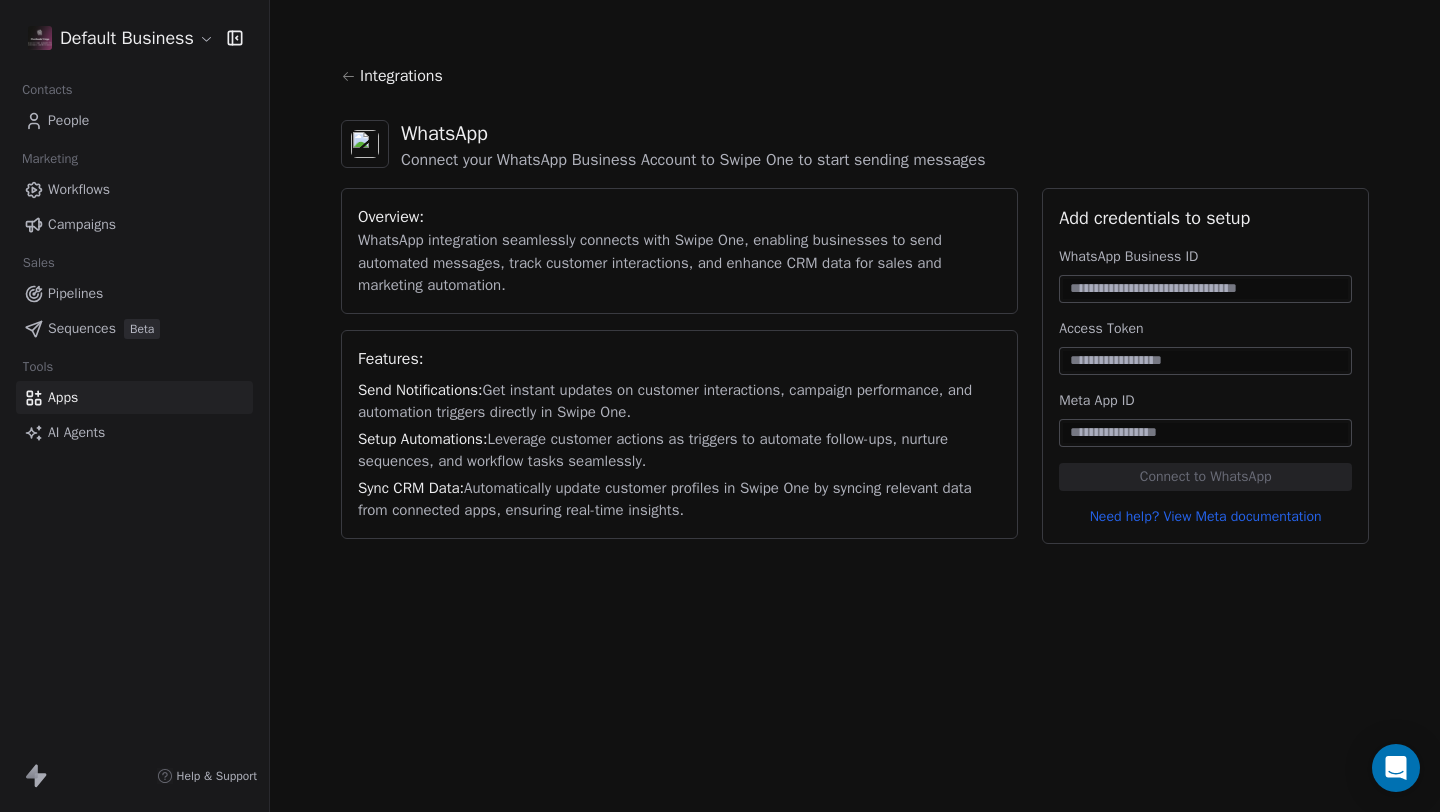 click at bounding box center (1205, 361) 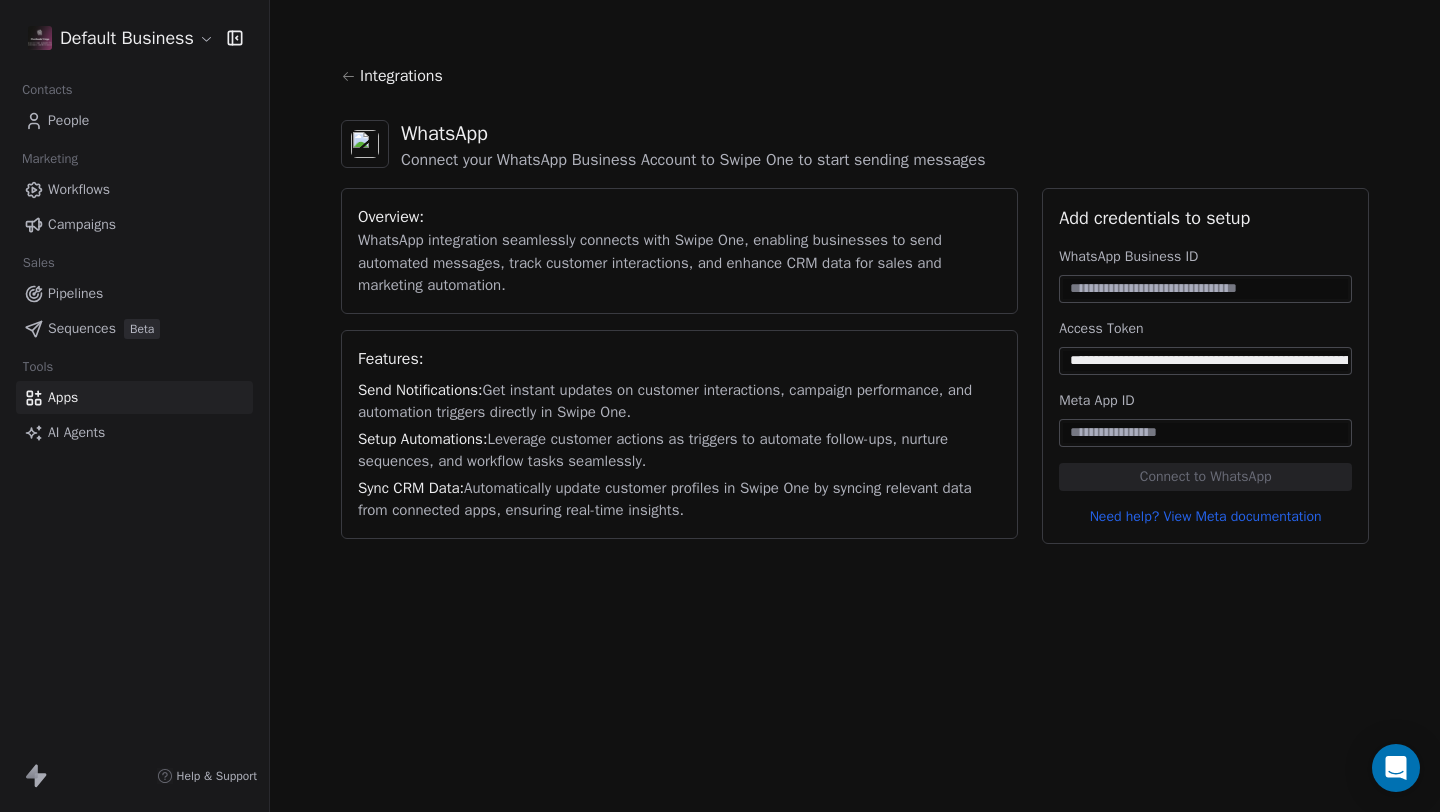 scroll, scrollTop: 0, scrollLeft: 1903, axis: horizontal 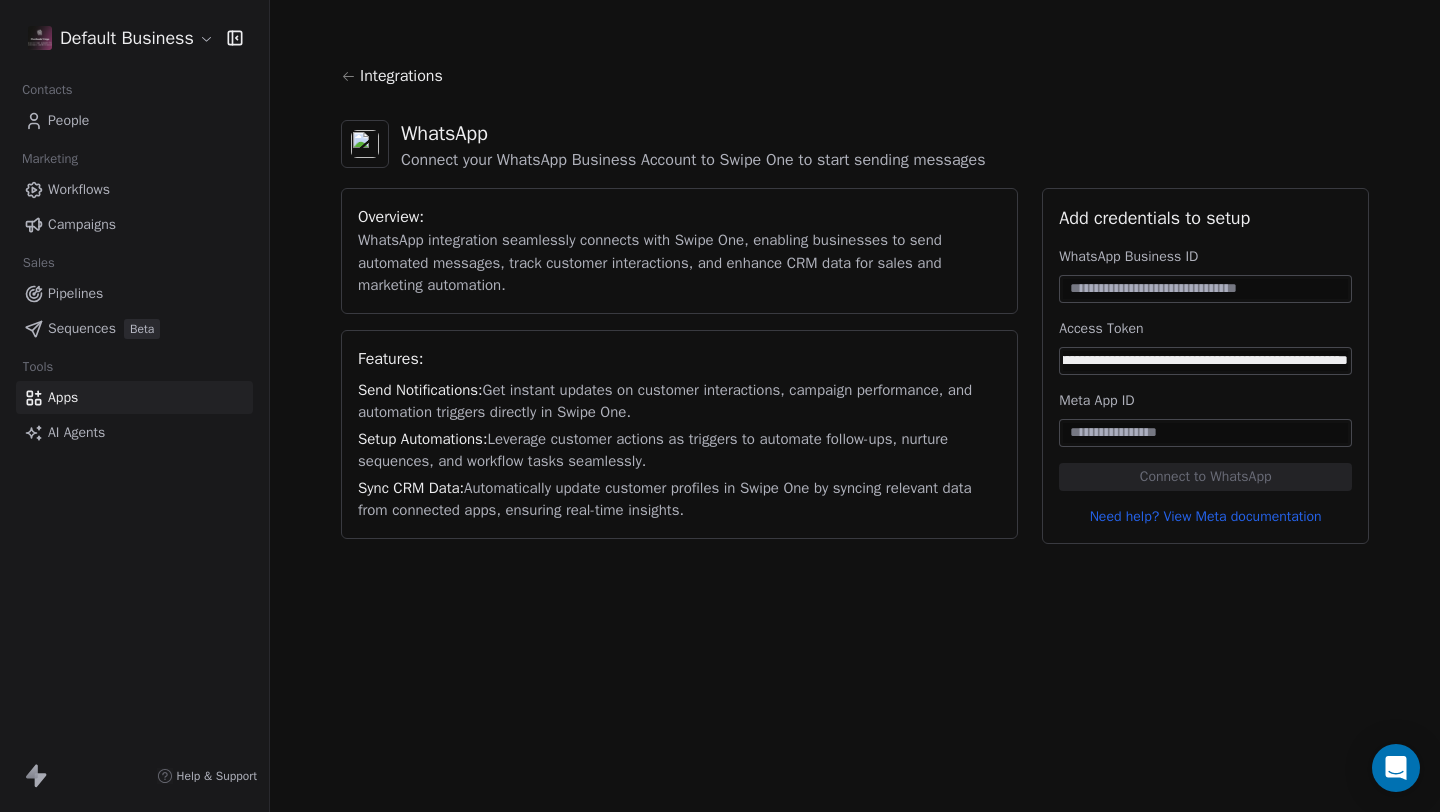 type on "**********" 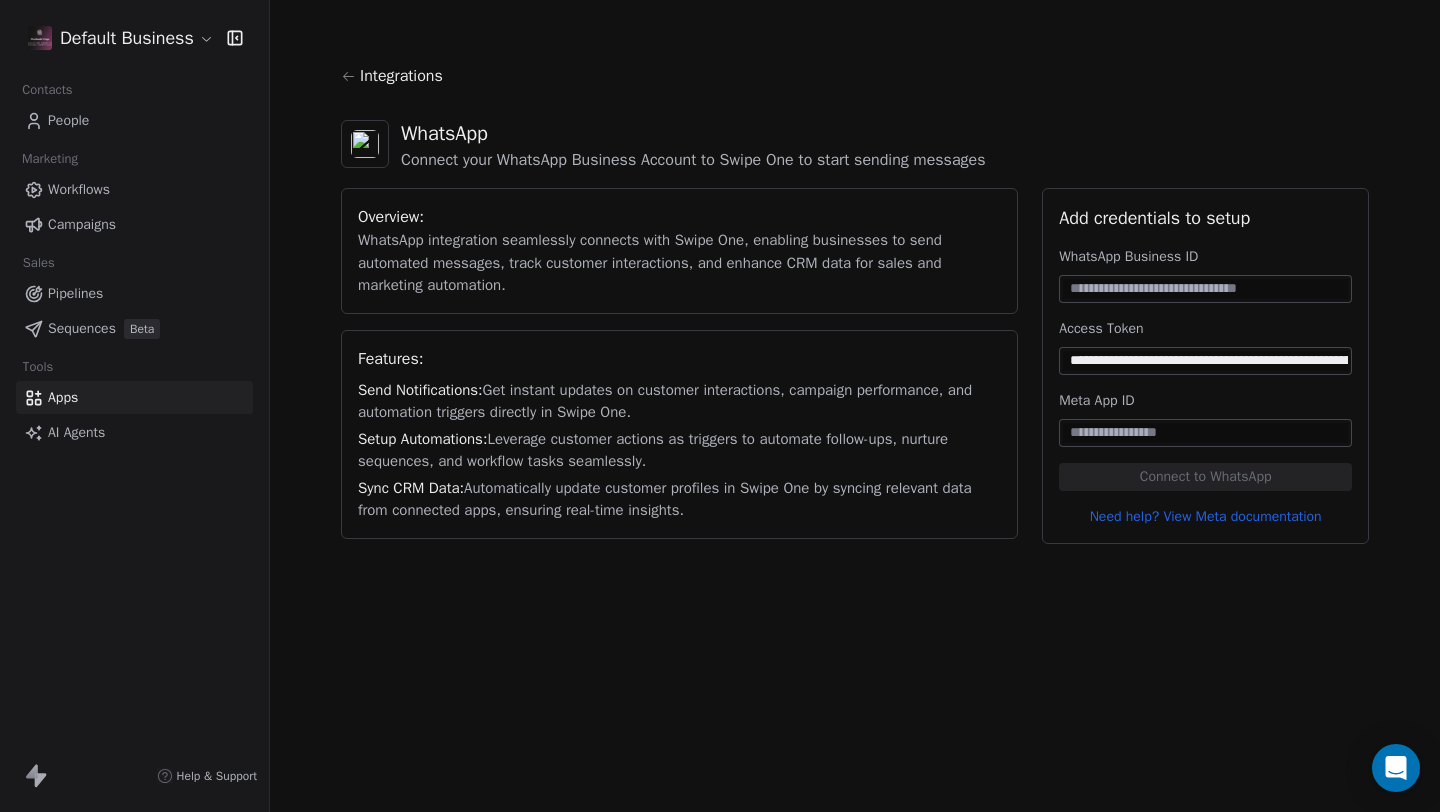 click at bounding box center [1205, 289] 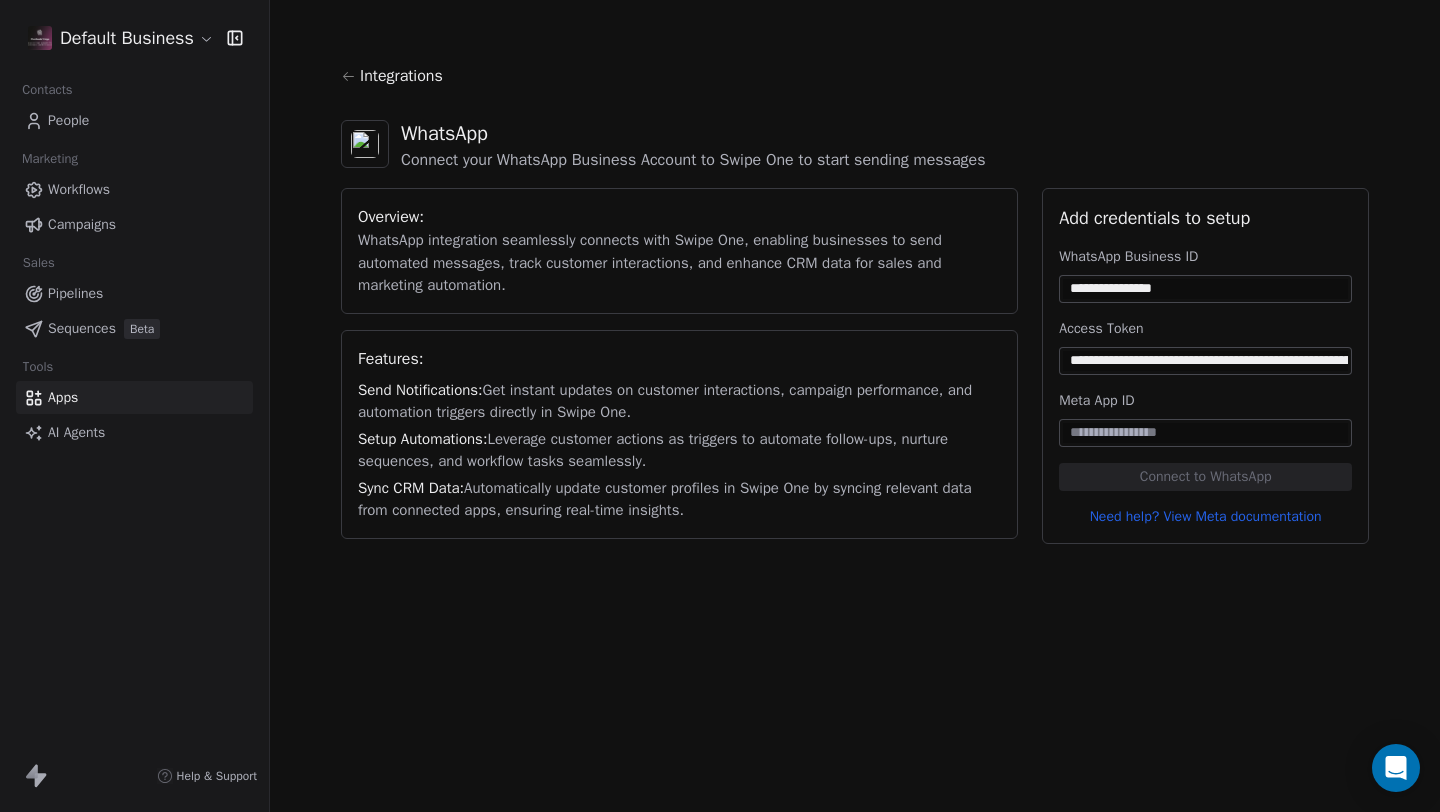 type on "**********" 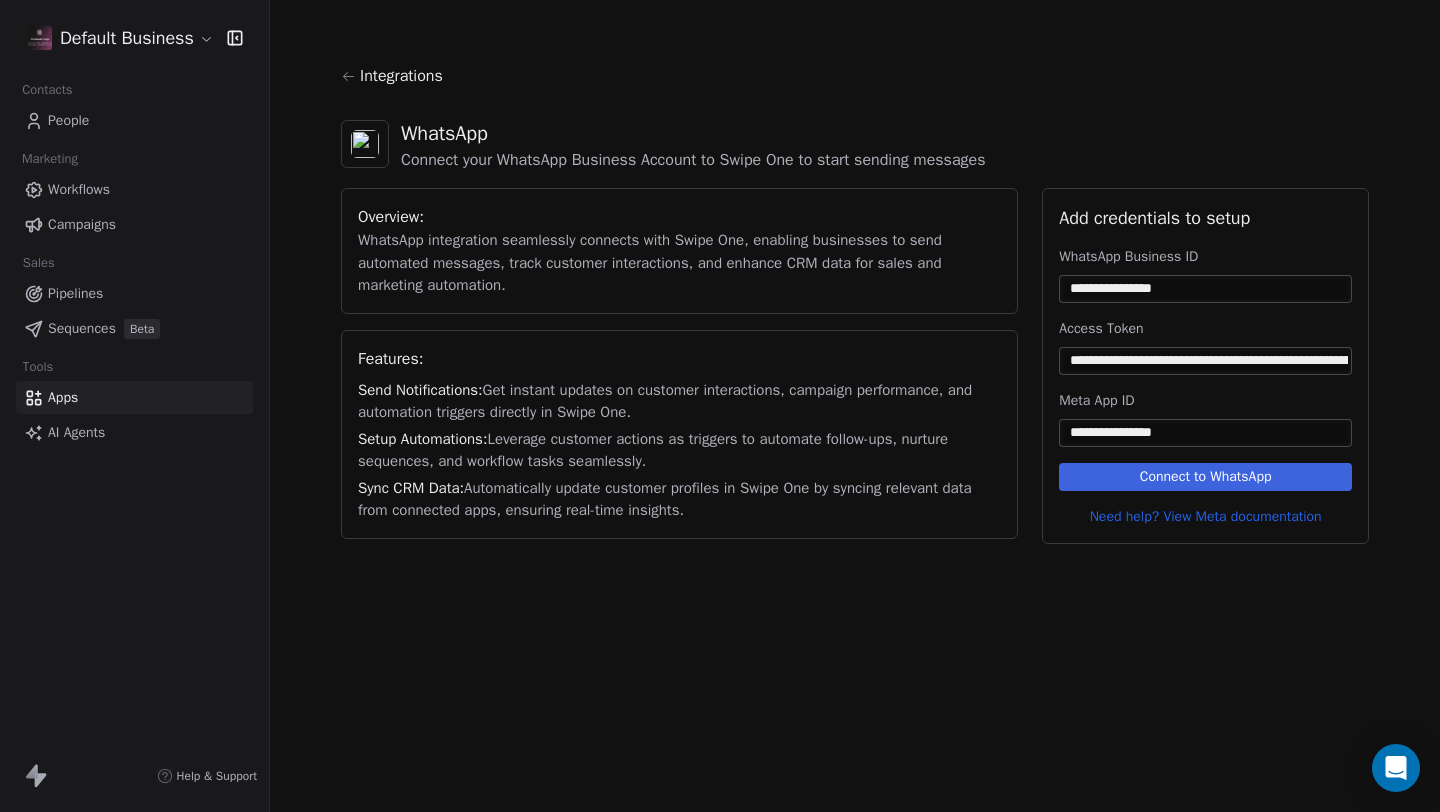 type on "**********" 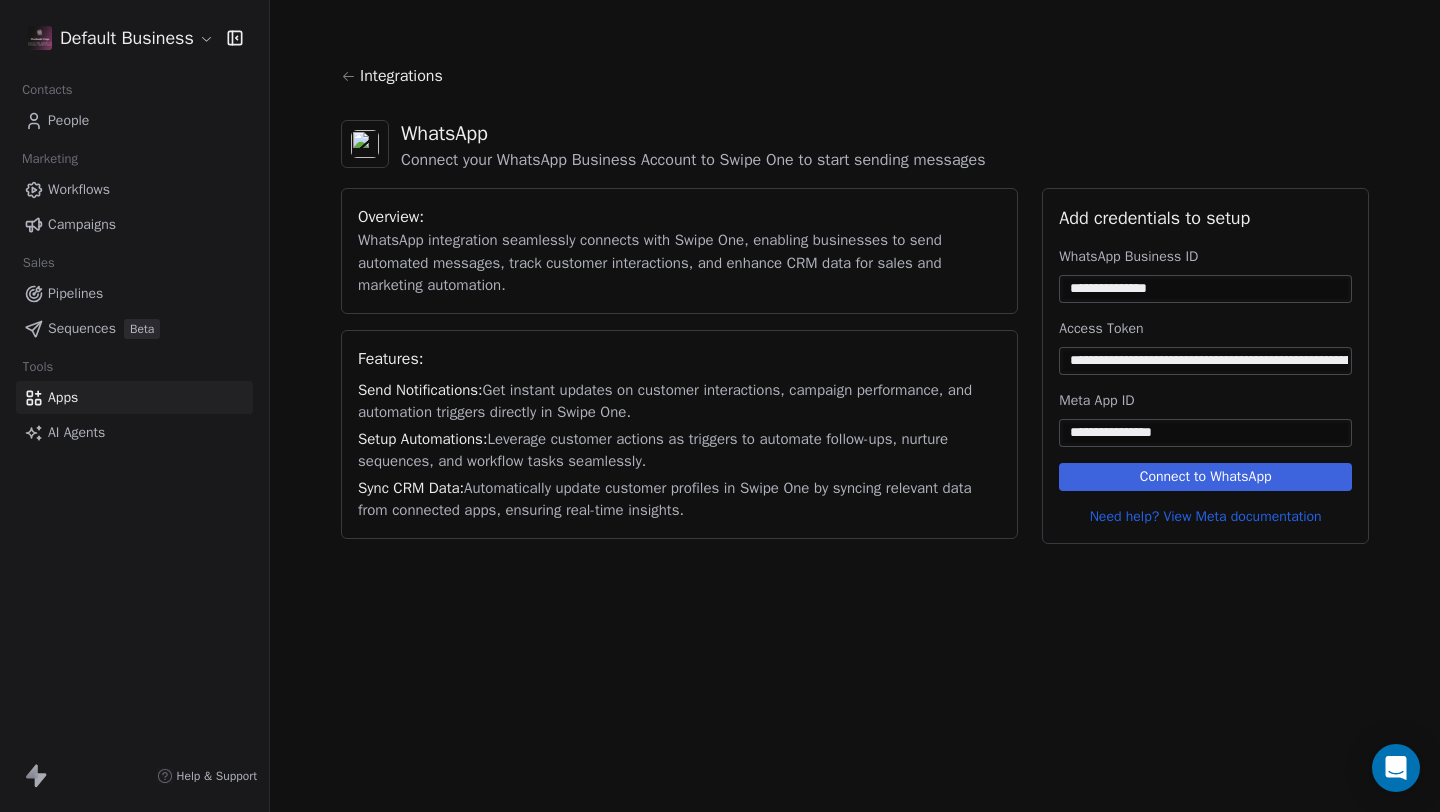 type on "**********" 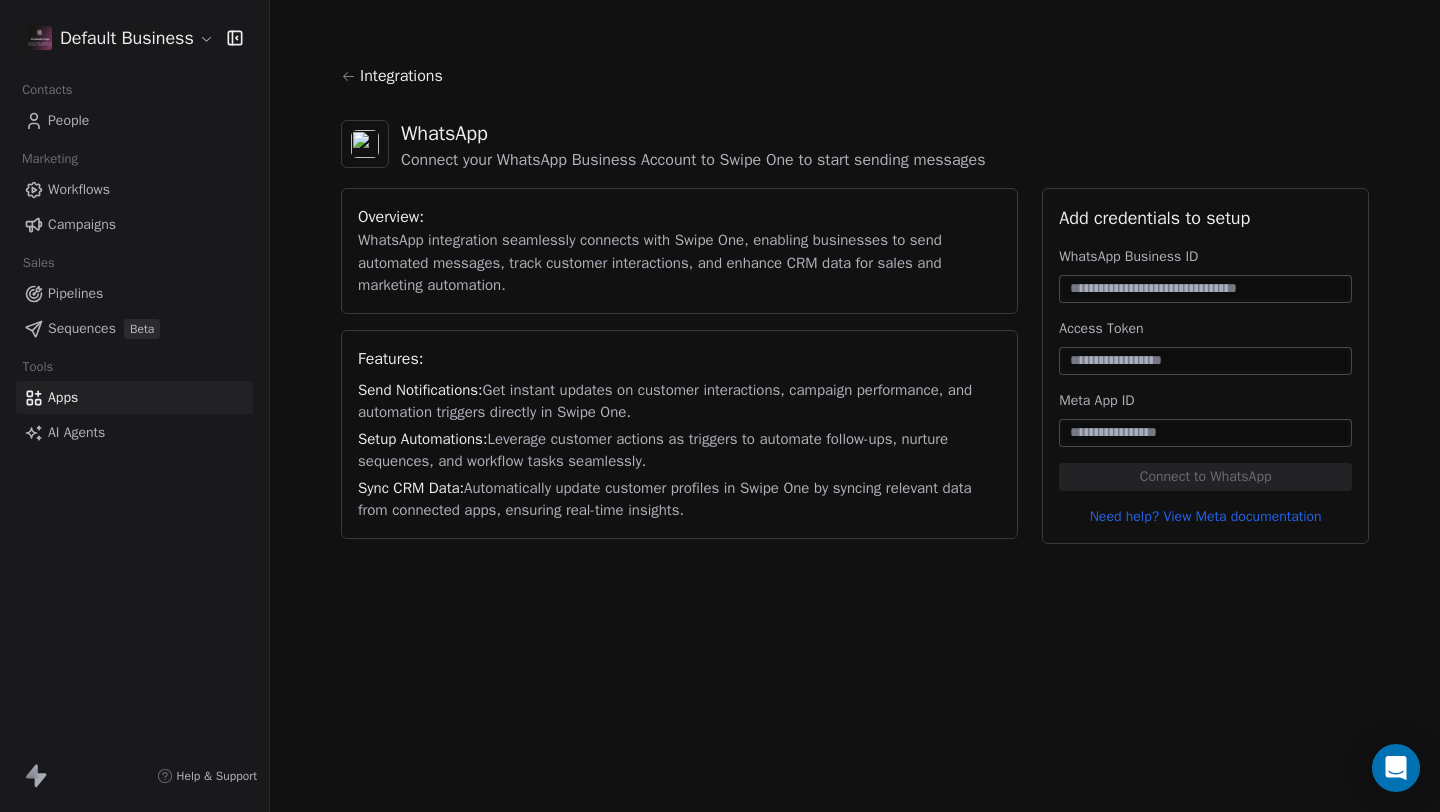 click at bounding box center [1205, 433] 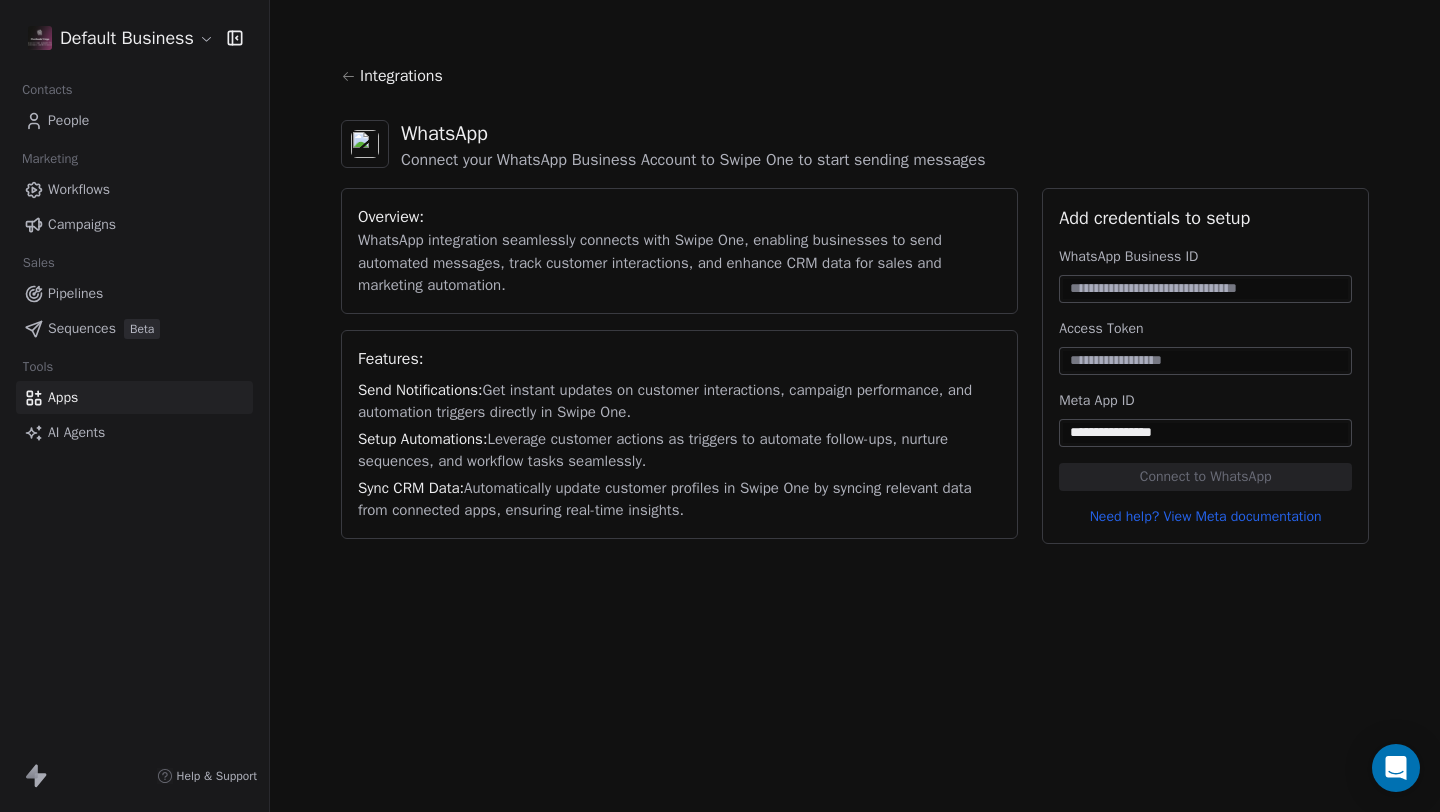 type on "**********" 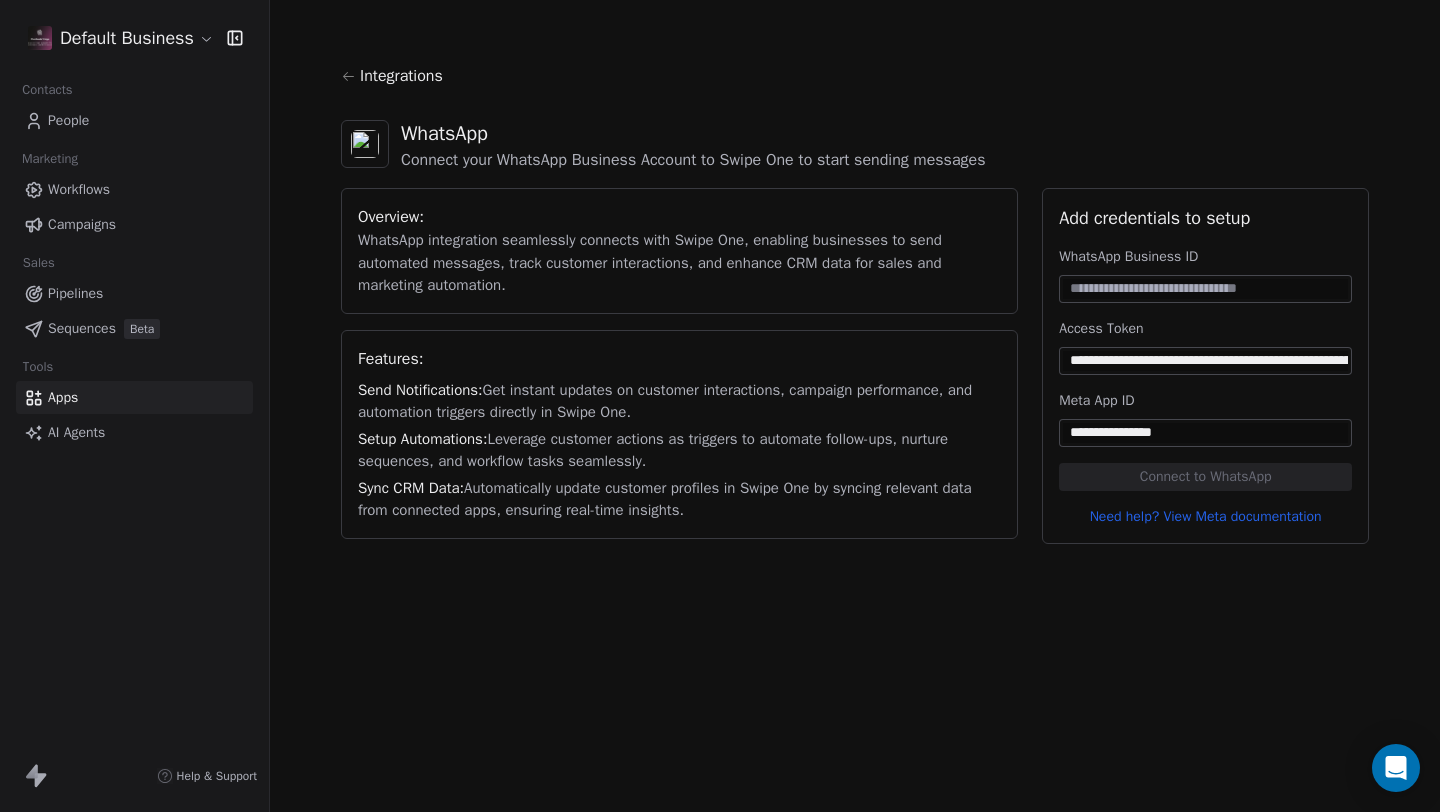 scroll, scrollTop: 0, scrollLeft: 1859, axis: horizontal 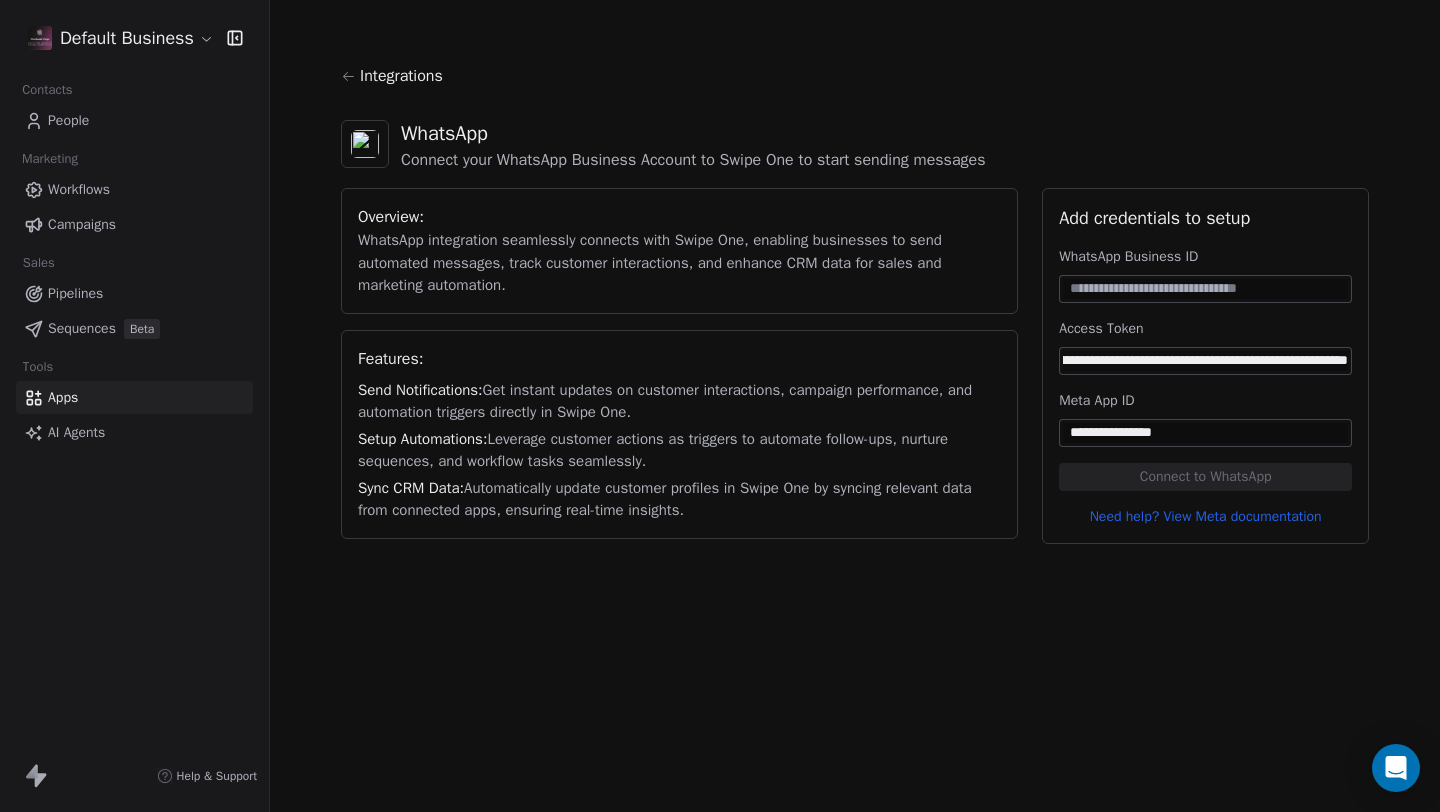 type on "**********" 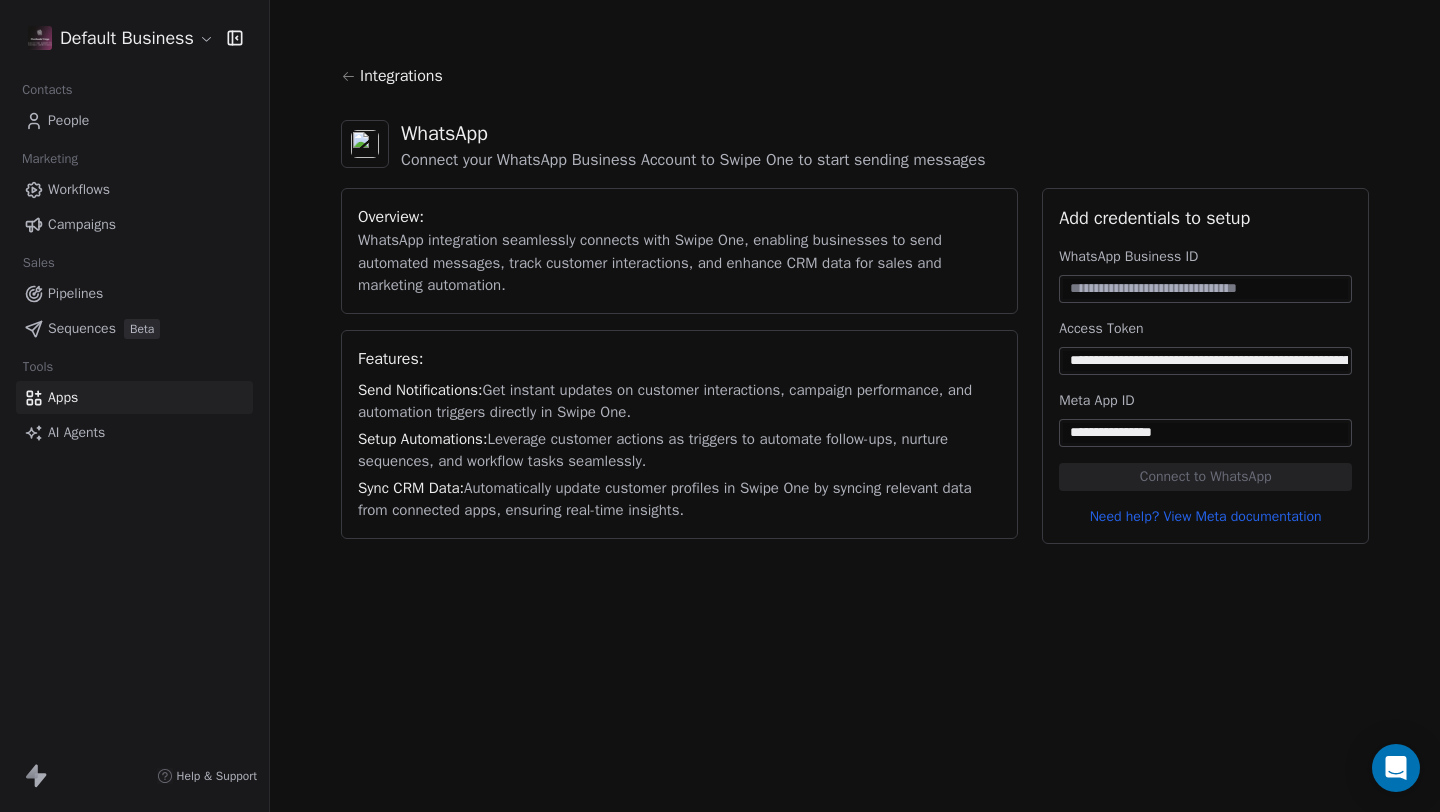 click at bounding box center (1205, 289) 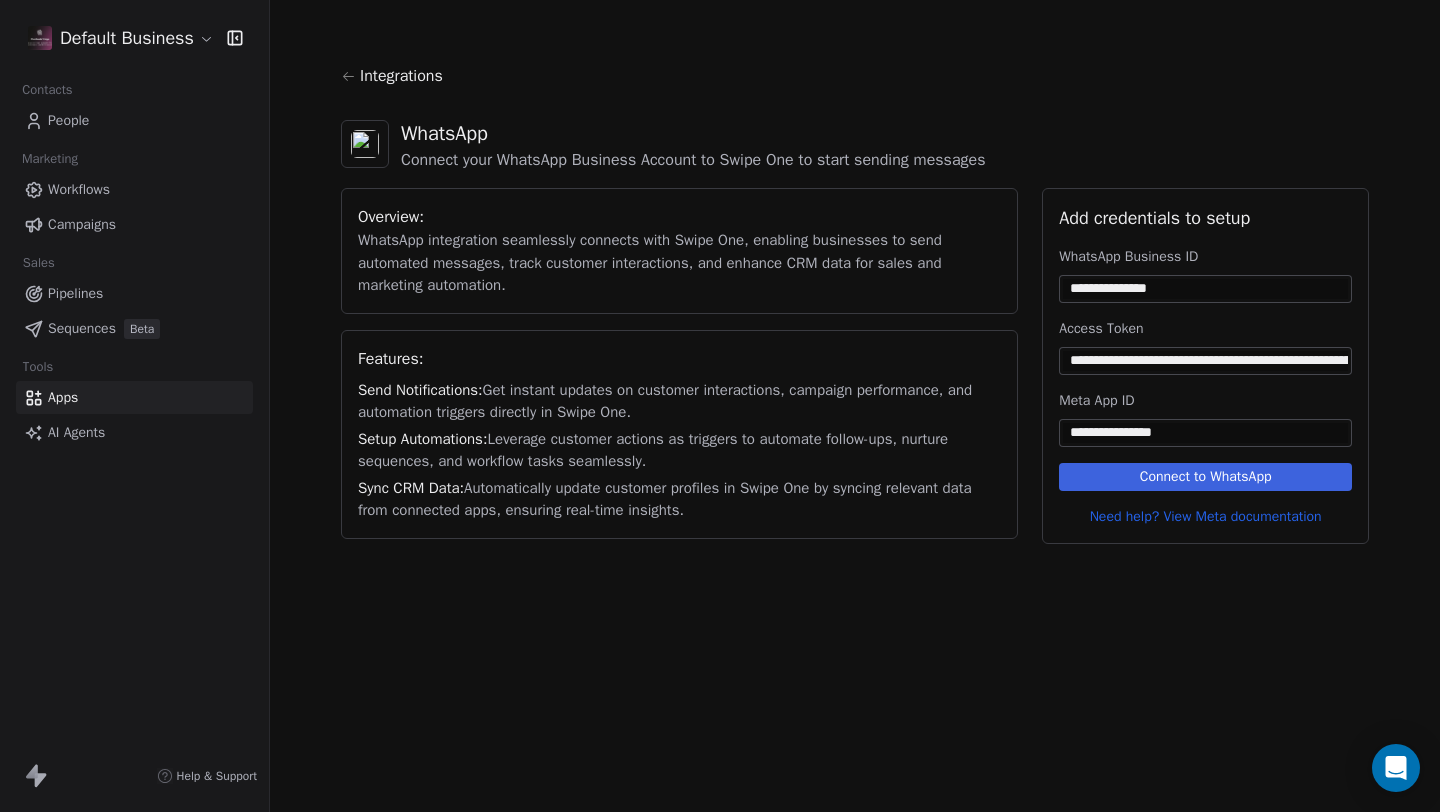 type on "**********" 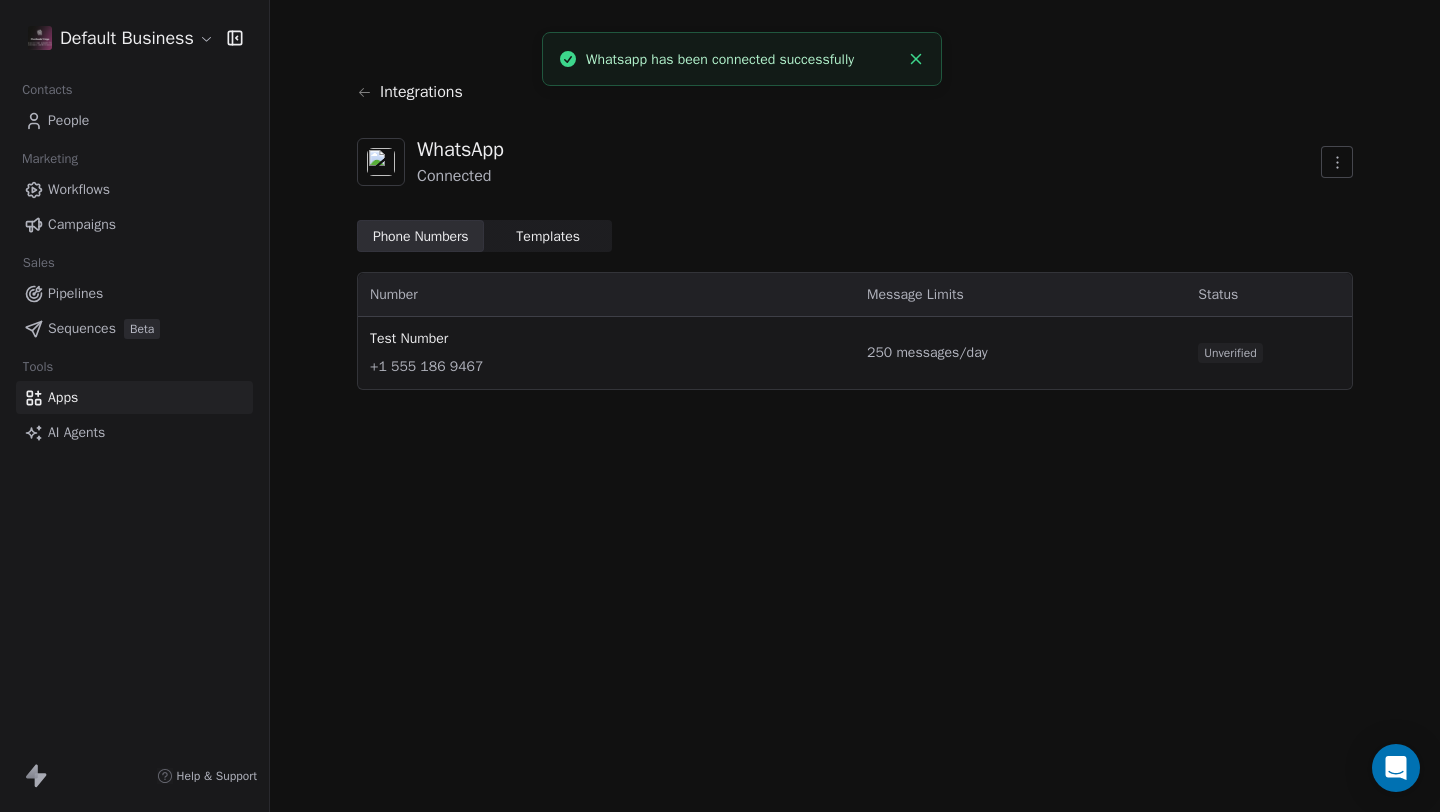 click on "Templates Templates" at bounding box center (547, 236) 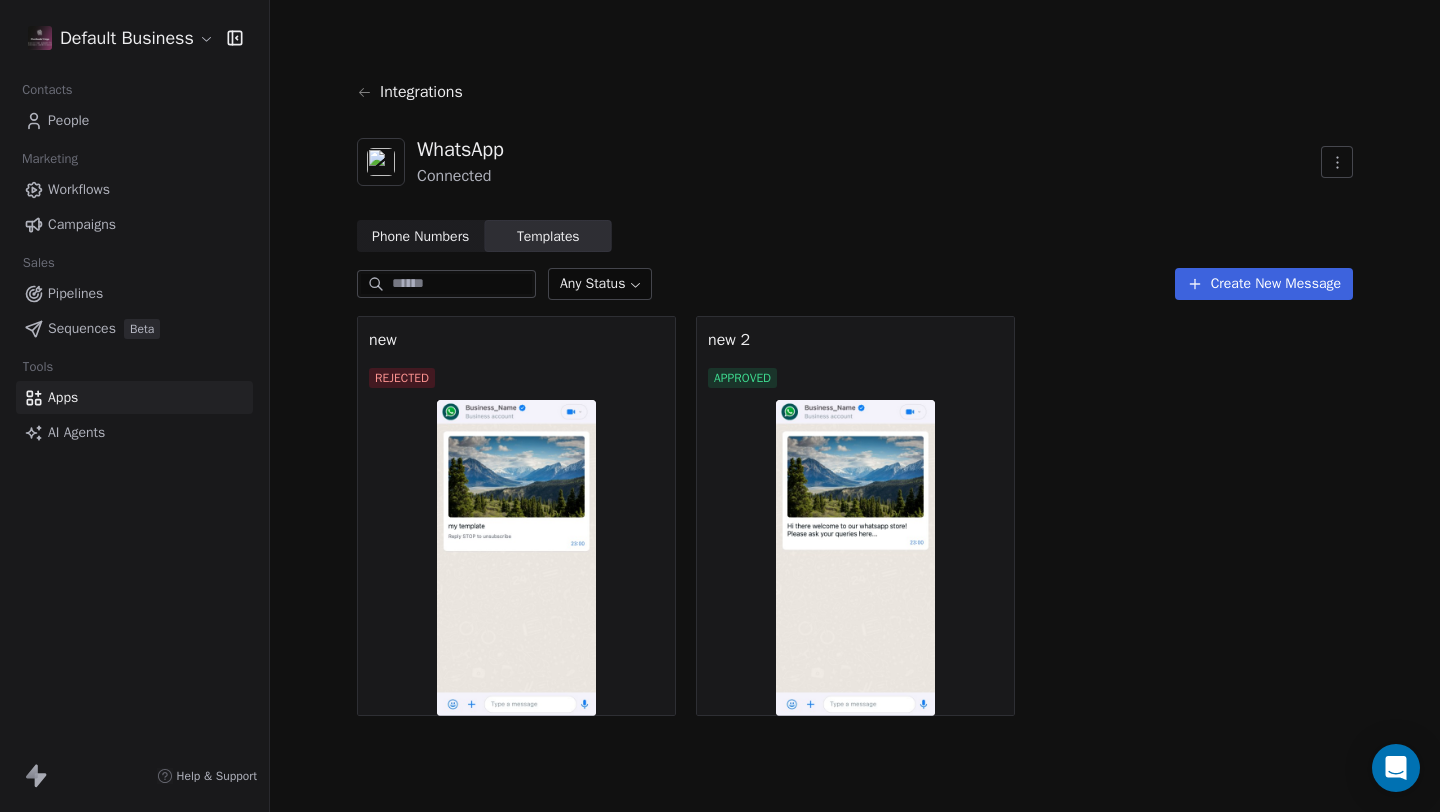click on "Phone Numbers Phone Numbers Templates Templates Any Status  Create New Message new REJECTED new 2 APPROVED" at bounding box center (855, 468) 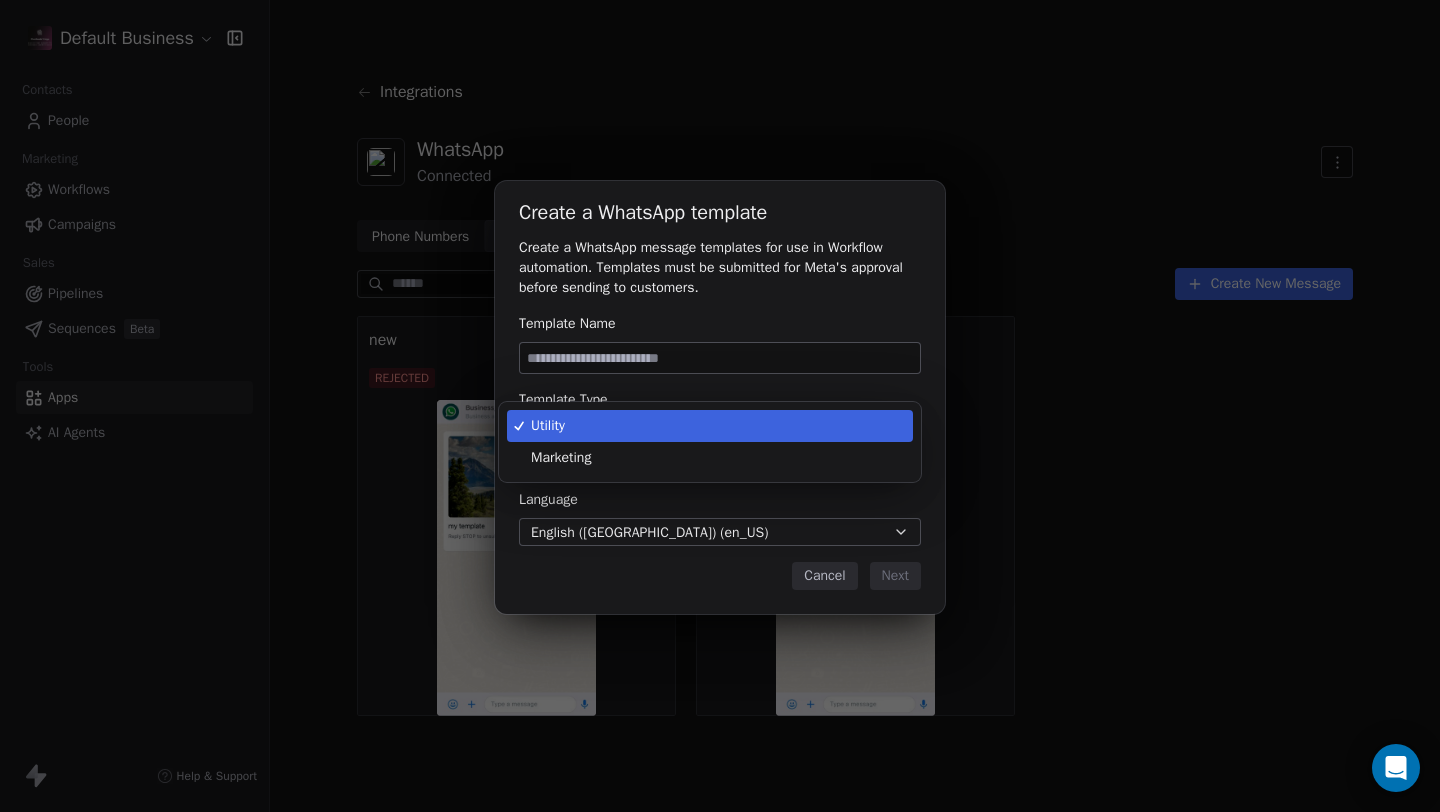 click on "Default Business Contacts People Marketing Workflows Campaigns Sales Pipelines Sequences Beta Tools Apps AI Agents Help & Support Integrations WhatsApp Connected Phone Numbers Phone Numbers Templates Templates Any Status  Create New Message new REJECTED new 2 APPROVED
Create a WhatsApp template Create a WhatsApp message templates for use in Workflow automation. Templates must be submitted for Meta's approval before sending to customers. Template Name Template Type Utility Choose Marketing for promotions and Utility for informational messages. Language English (US) (en_US) Cancel Next Utility Marketing" at bounding box center (720, 406) 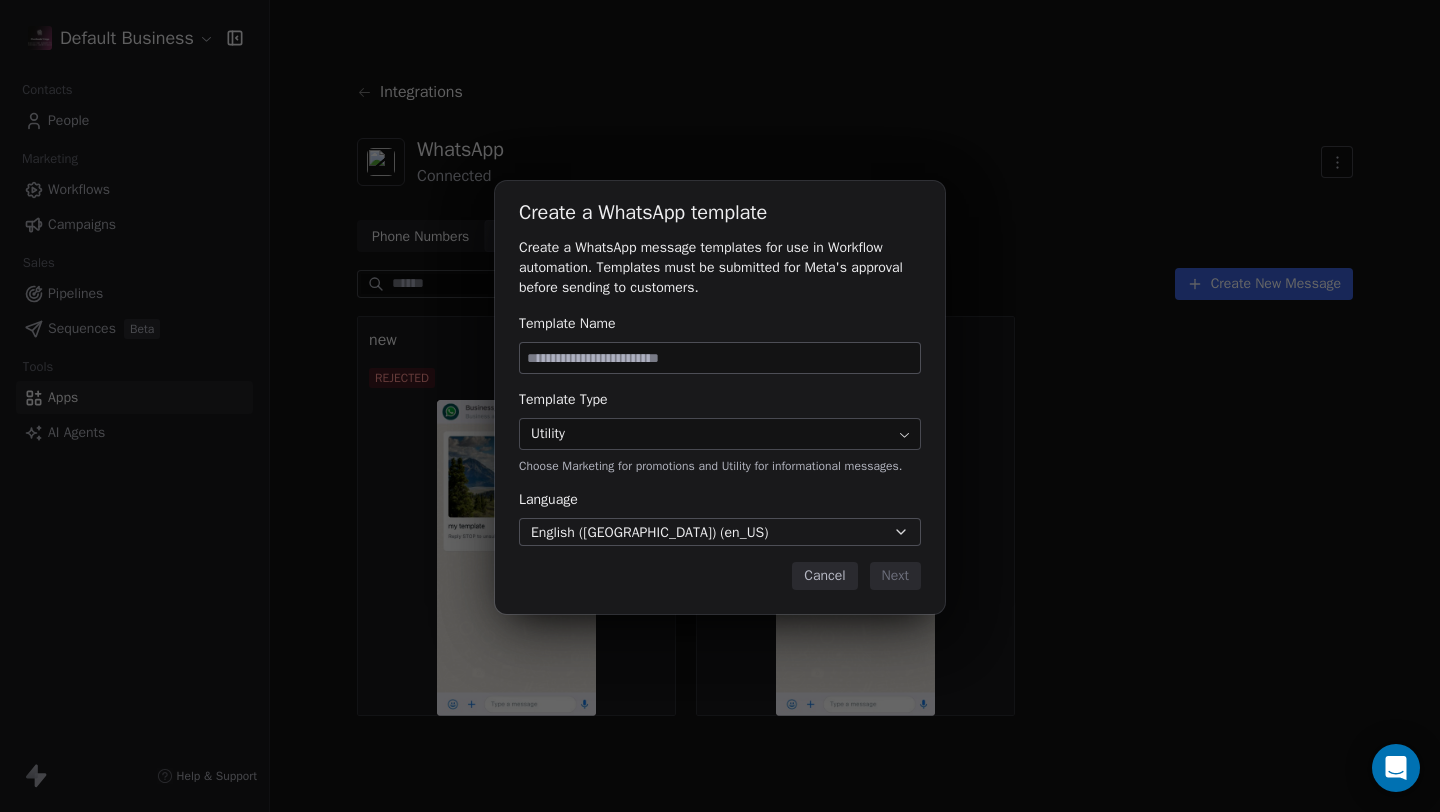 click on "Create a WhatsApp template Create a WhatsApp message templates for use in Workflow automation. Templates must be submitted for Meta's approval before sending to customers. Template Name Template Type Utility Choose Marketing for promotions and Utility for informational messages. Language English (US) (en_US) Cancel Next" at bounding box center (720, 406) 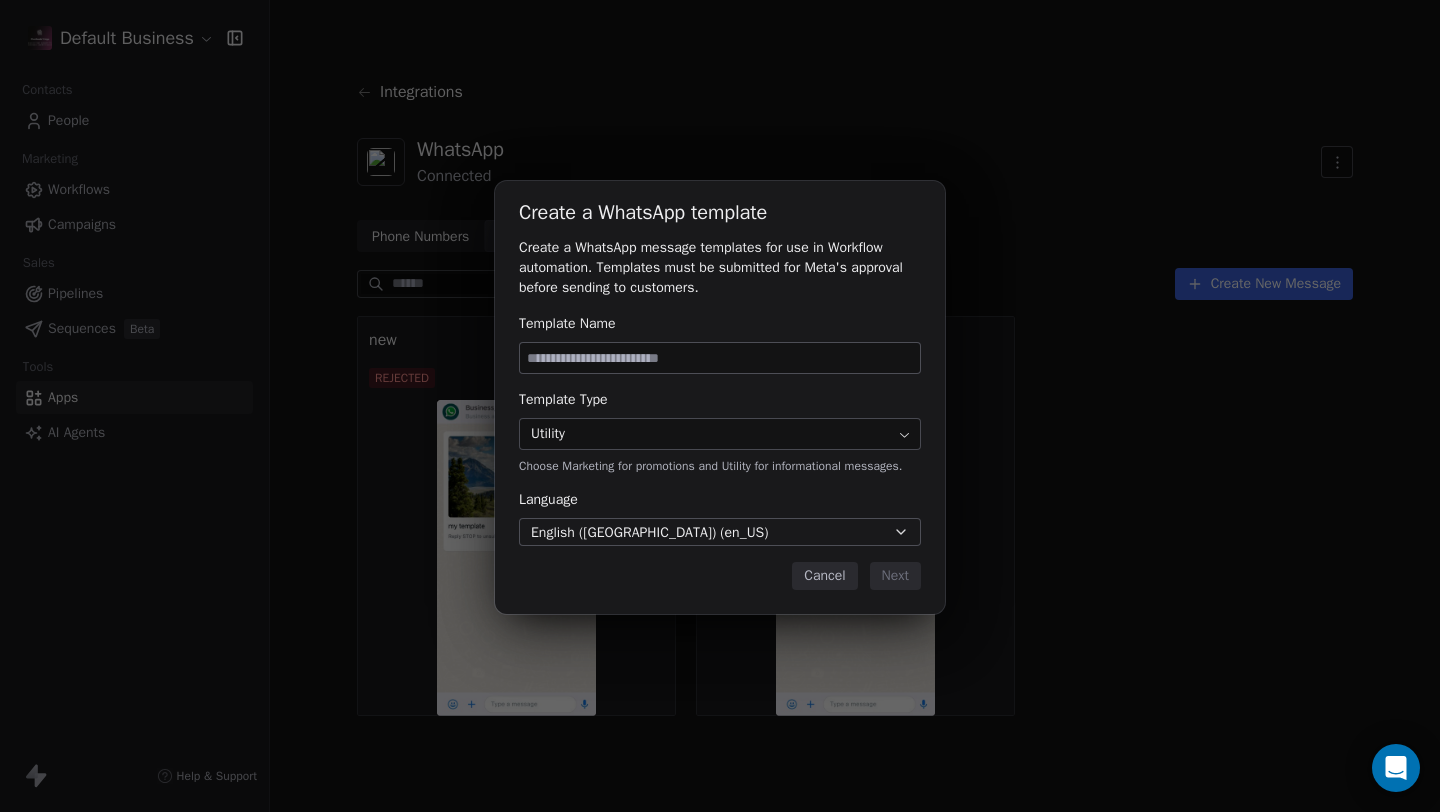 type on "*" 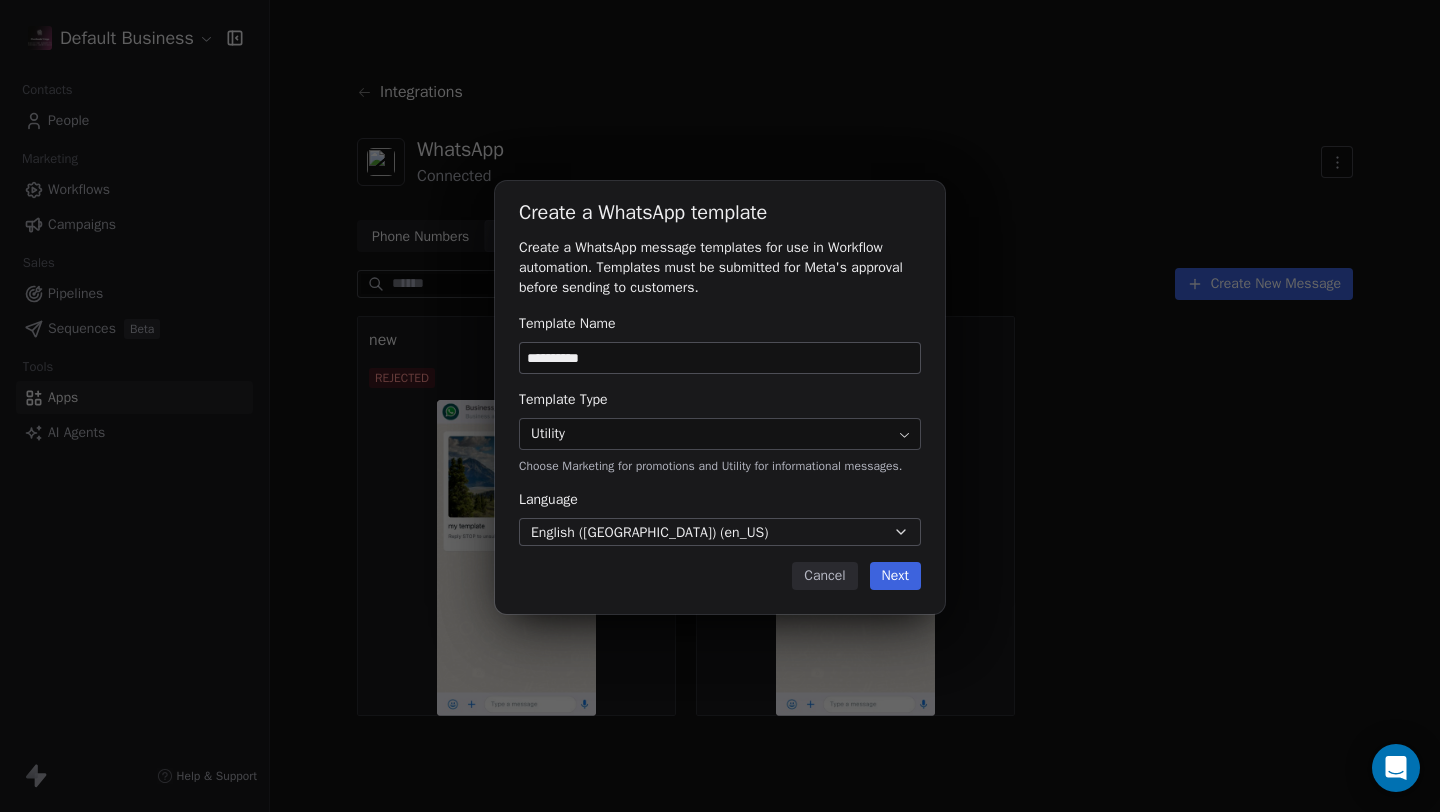 type on "**********" 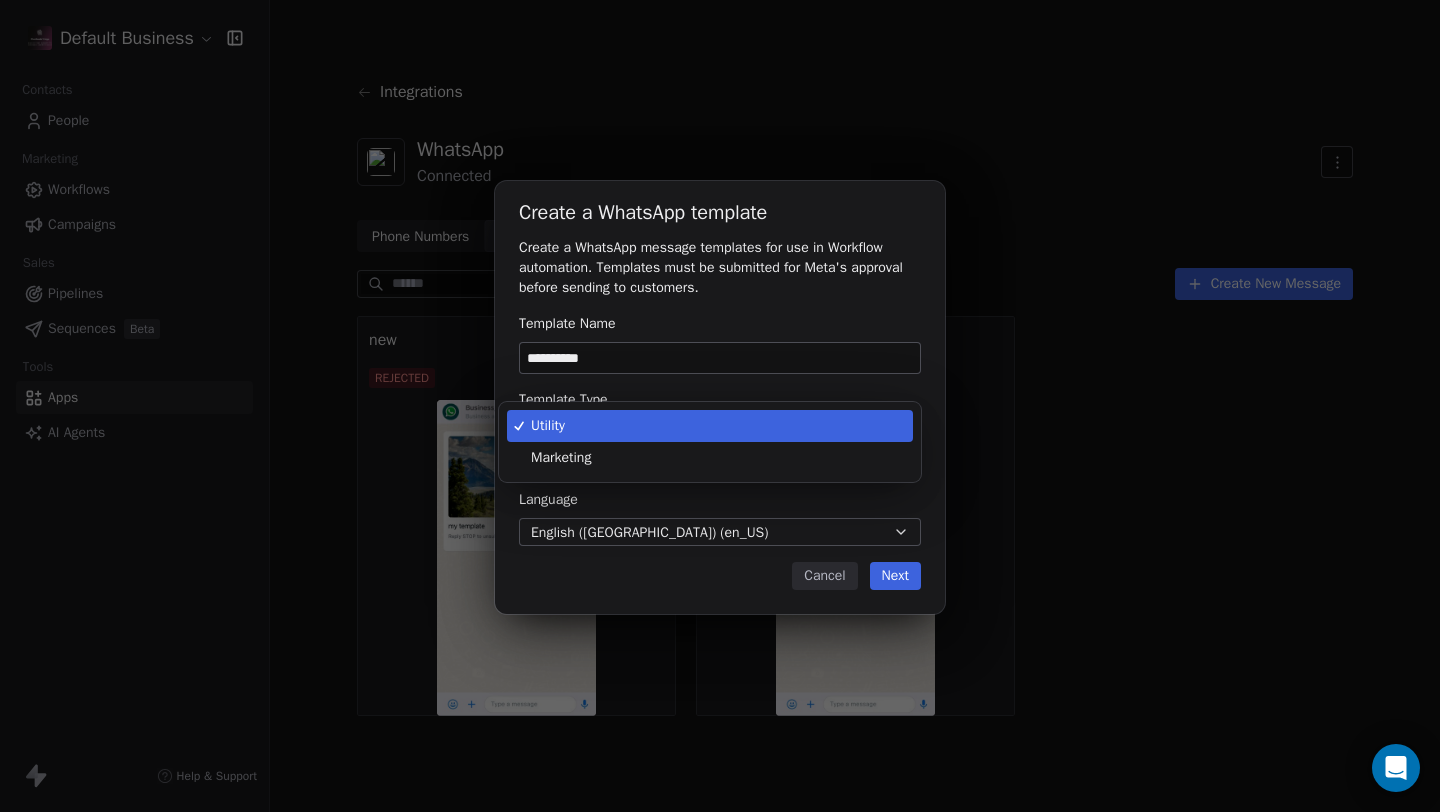 click on "**********" at bounding box center (720, 406) 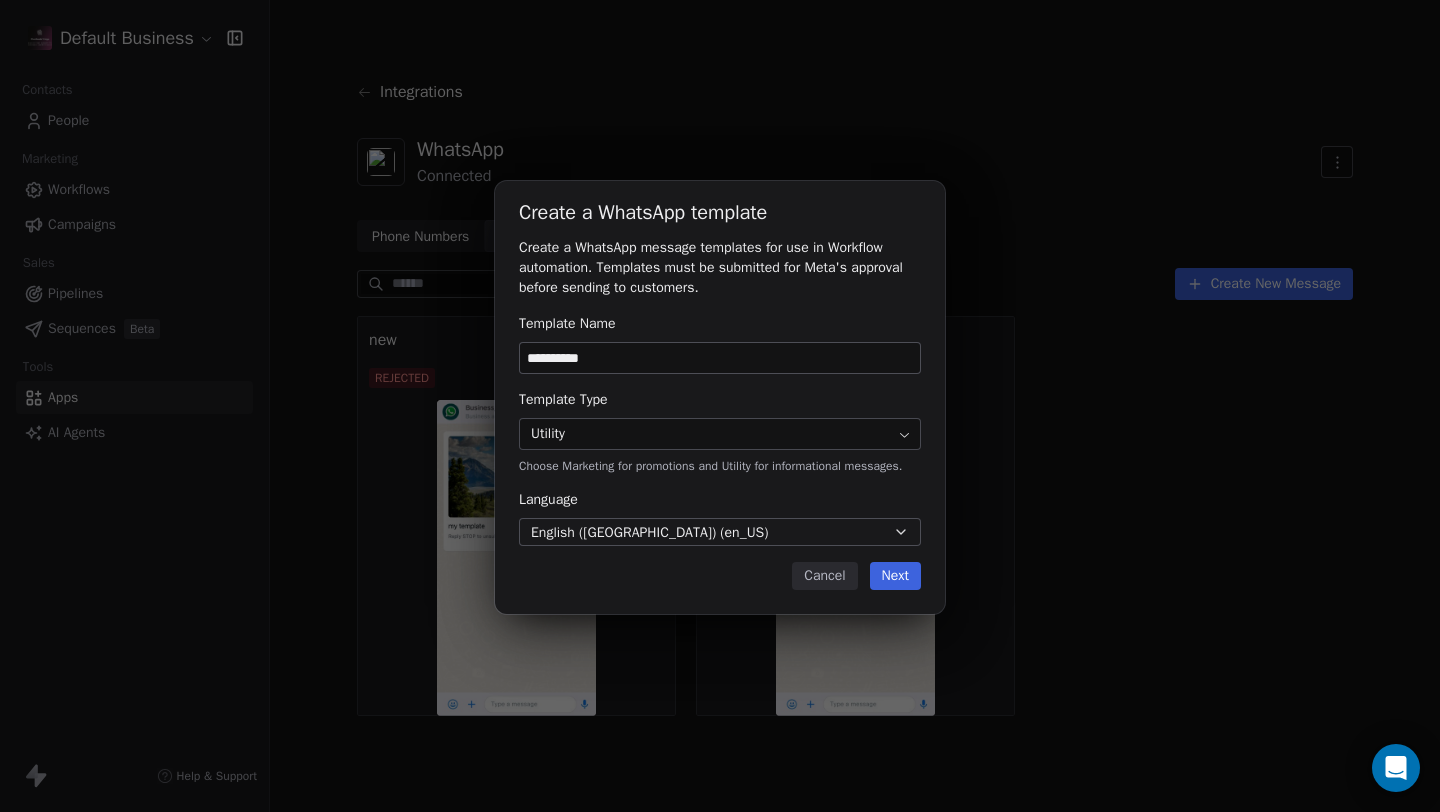click on "Next" at bounding box center [895, 576] 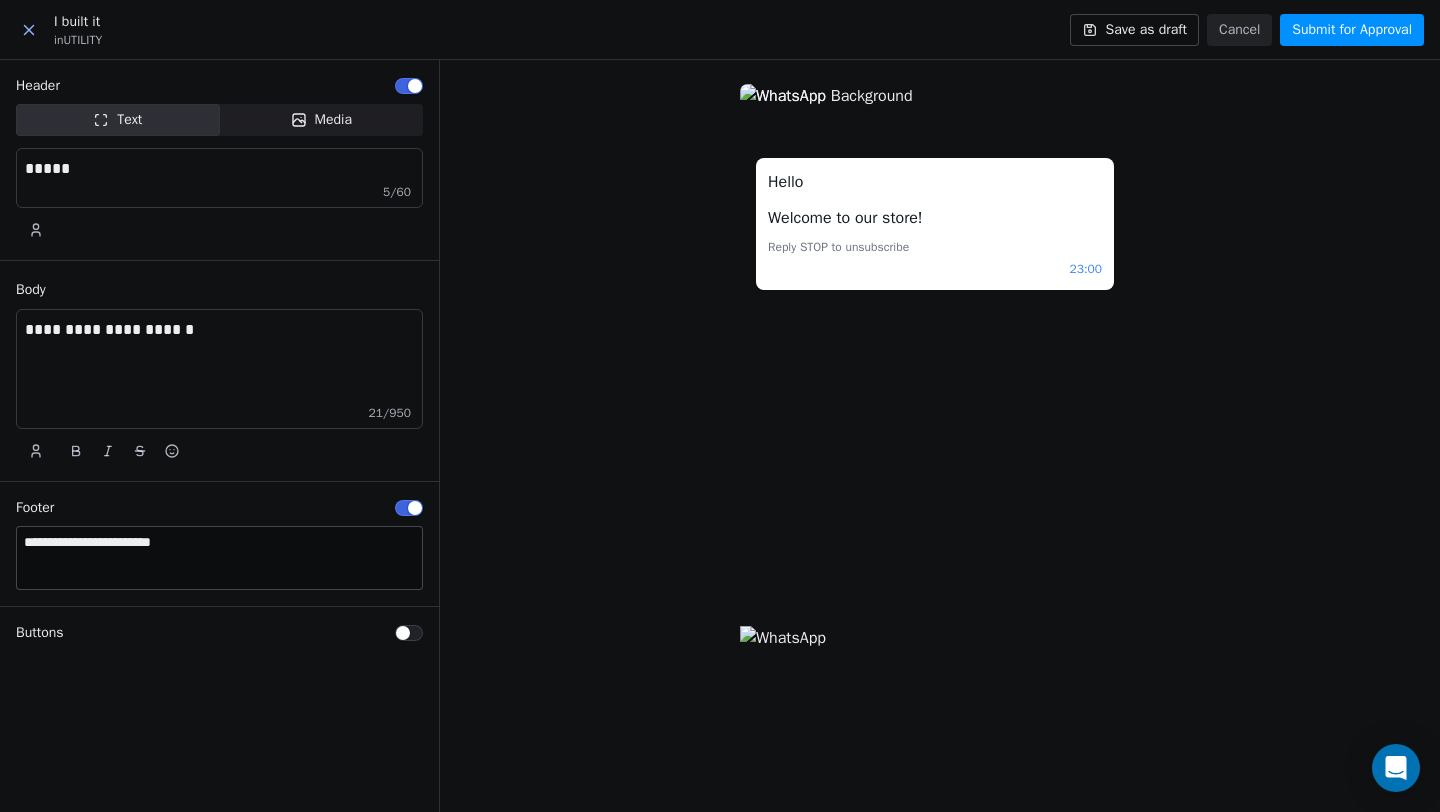 click on "*****" at bounding box center (219, 169) 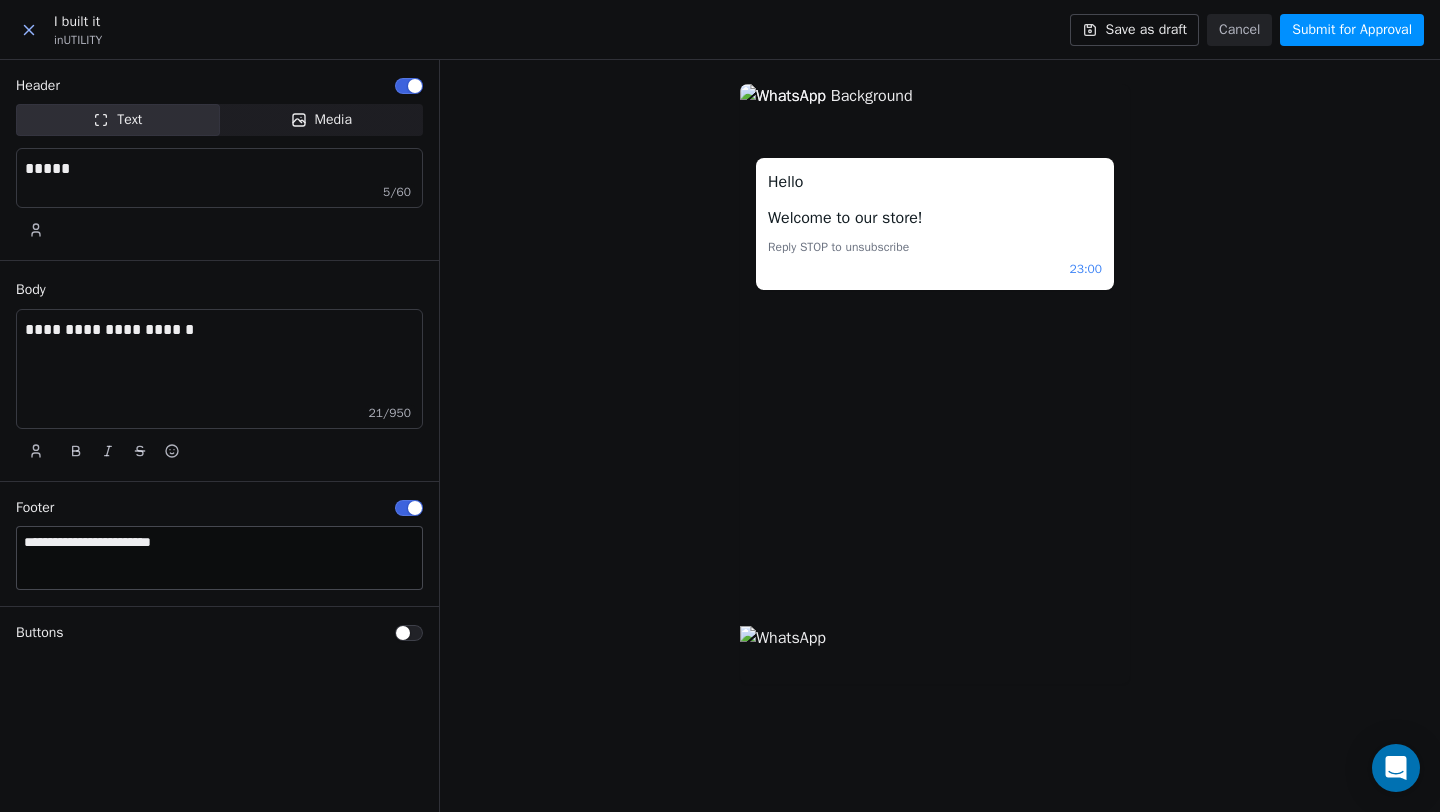 type 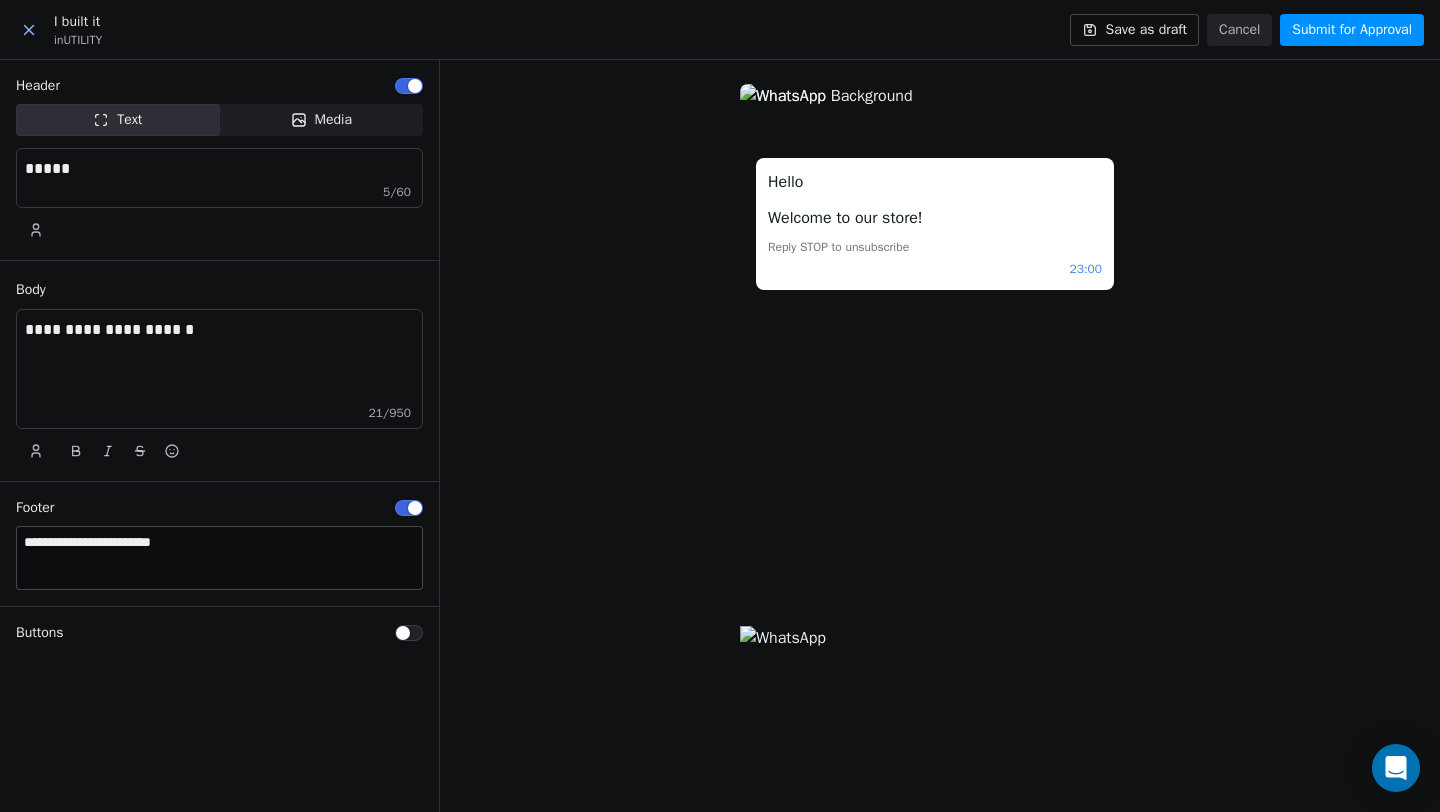 click on "*****" at bounding box center [219, 169] 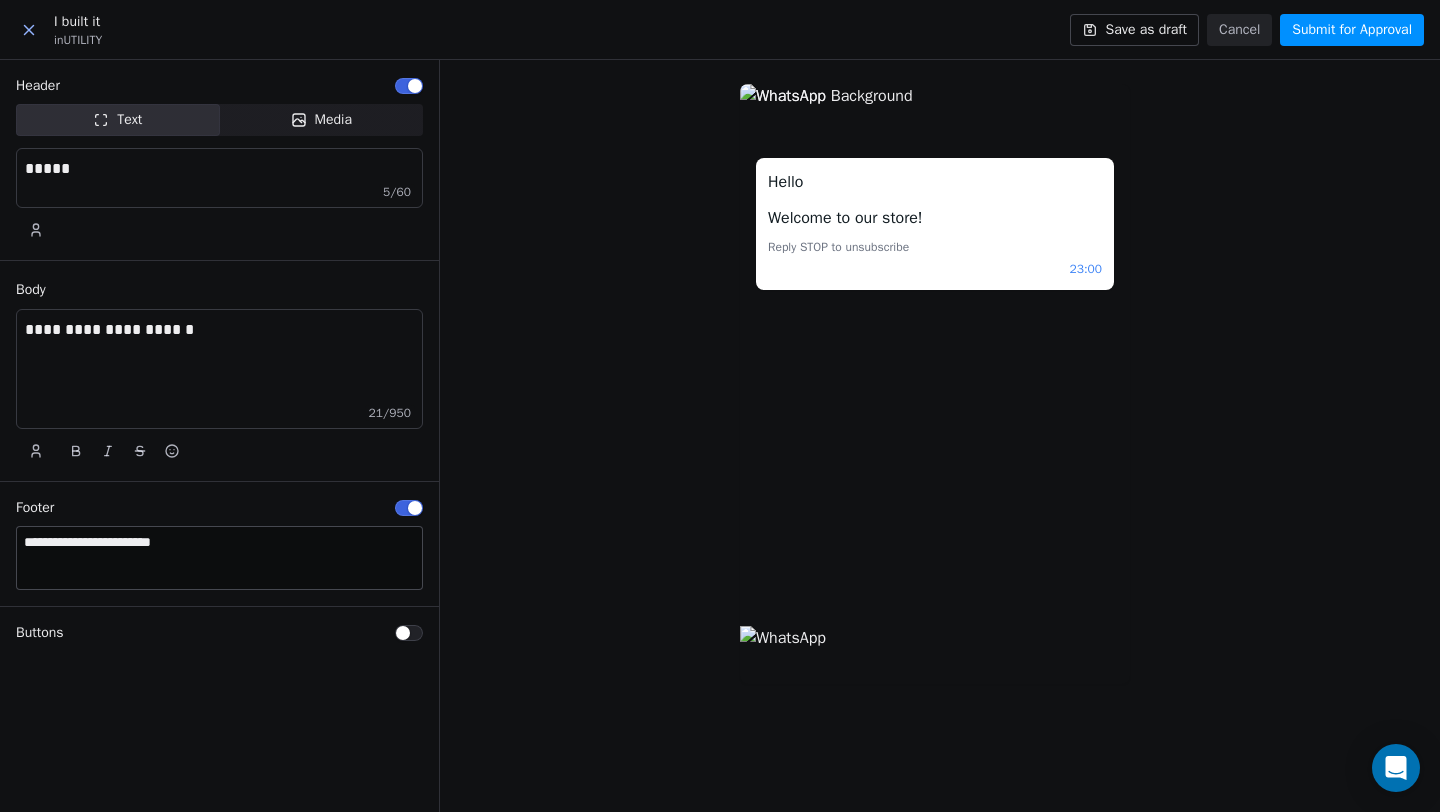 type 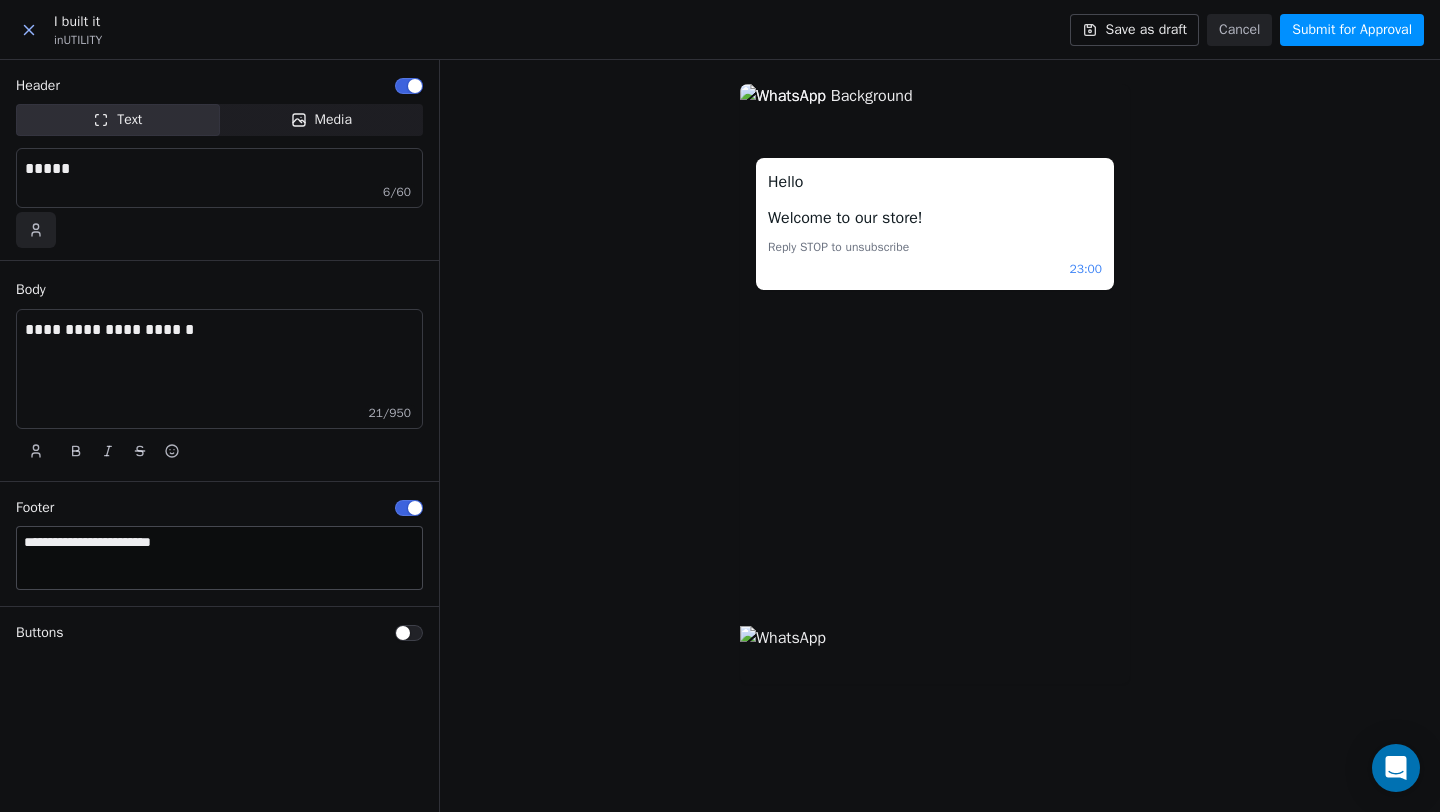 click 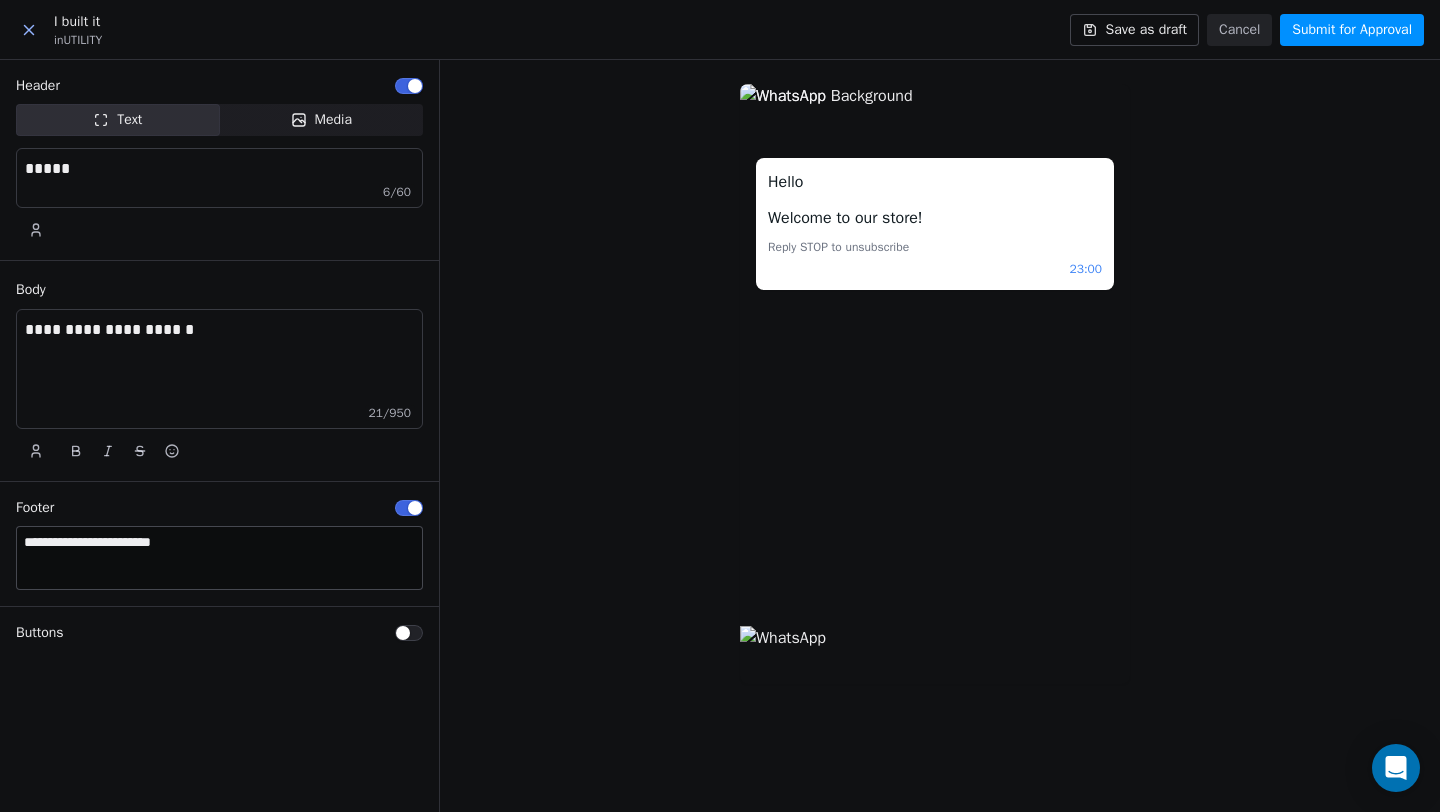 click at bounding box center [223, 230] 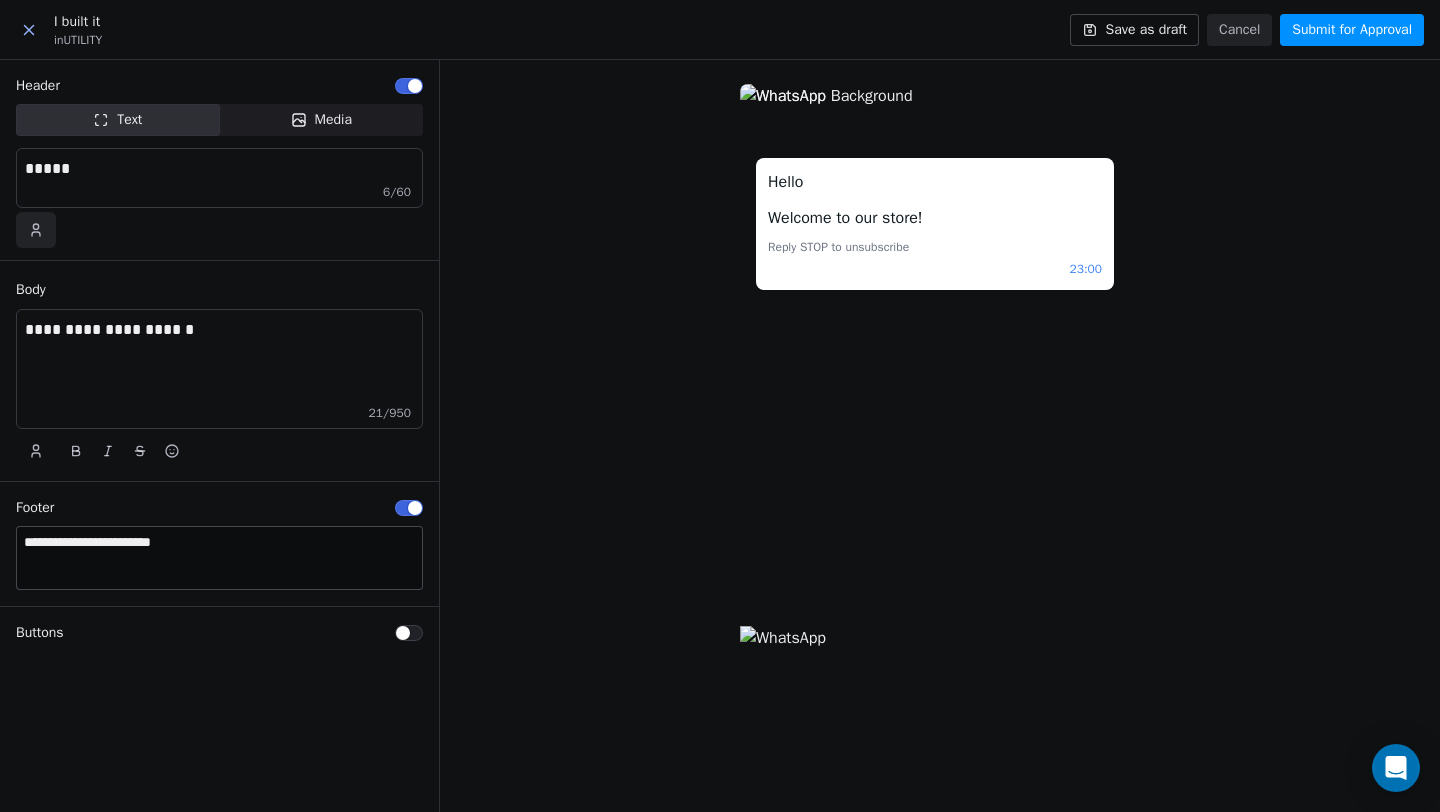 click at bounding box center [36, 230] 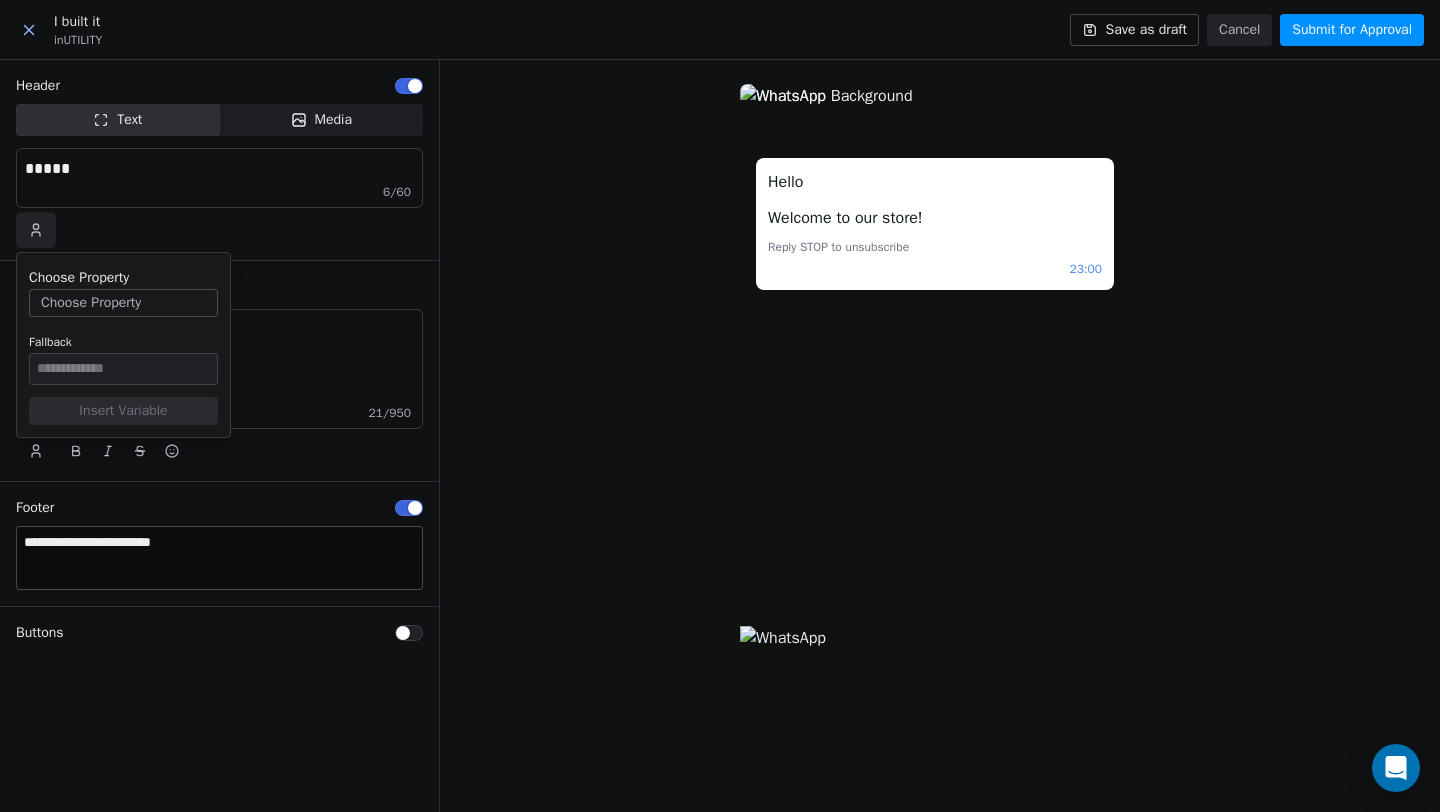 click on "Choose Property" at bounding box center [123, 303] 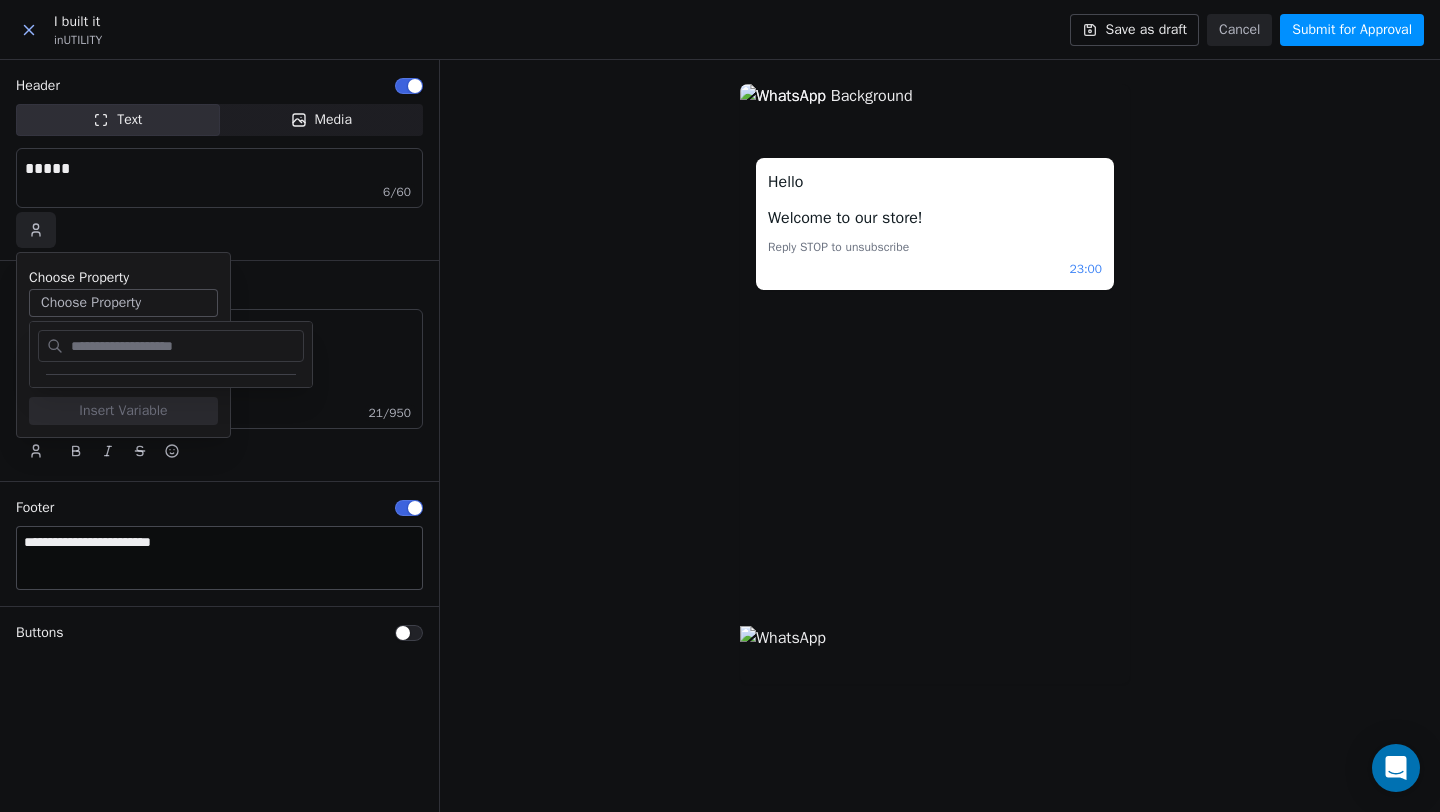 click on "Choose Property Choose Property" at bounding box center [123, 291] 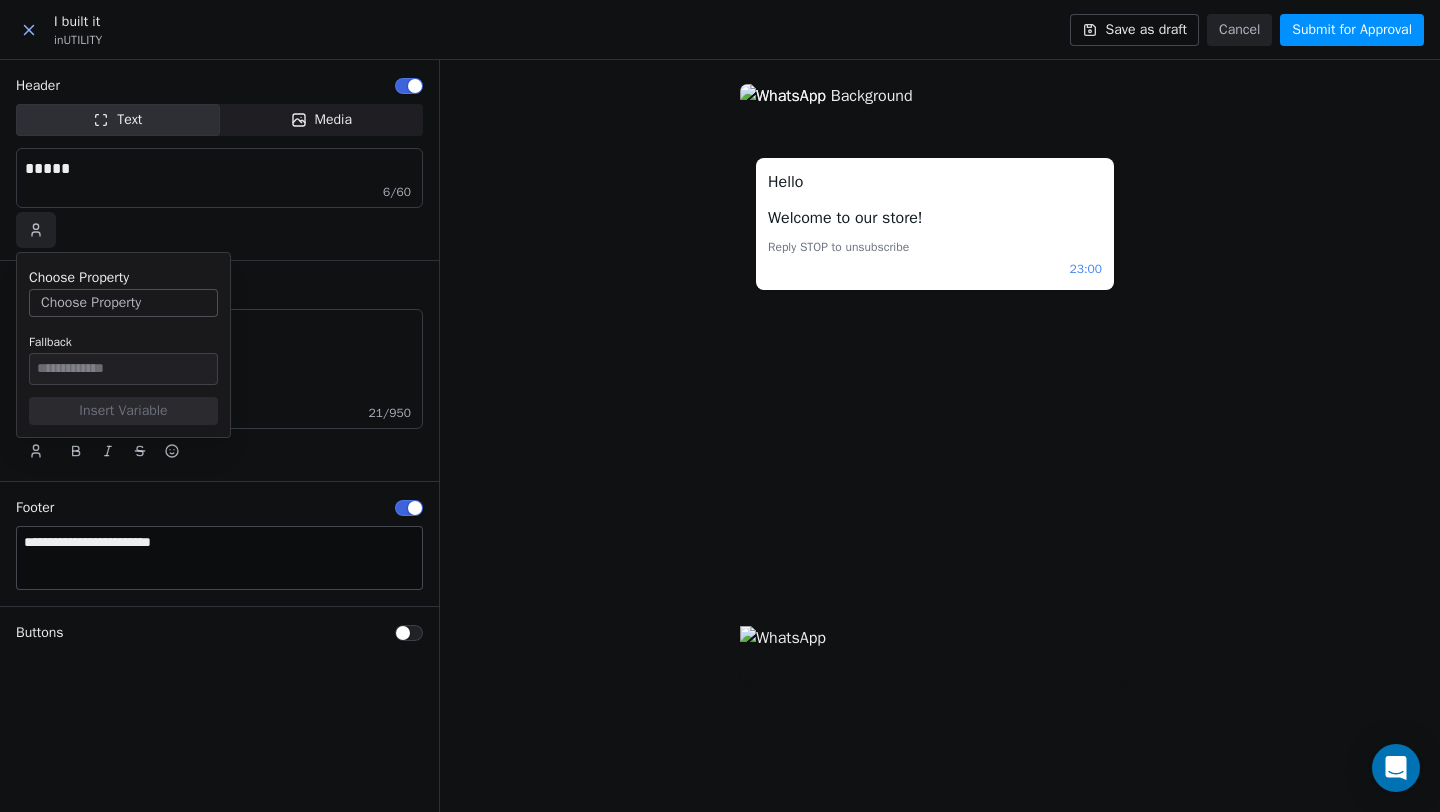 click on "Choose Property" at bounding box center (123, 303) 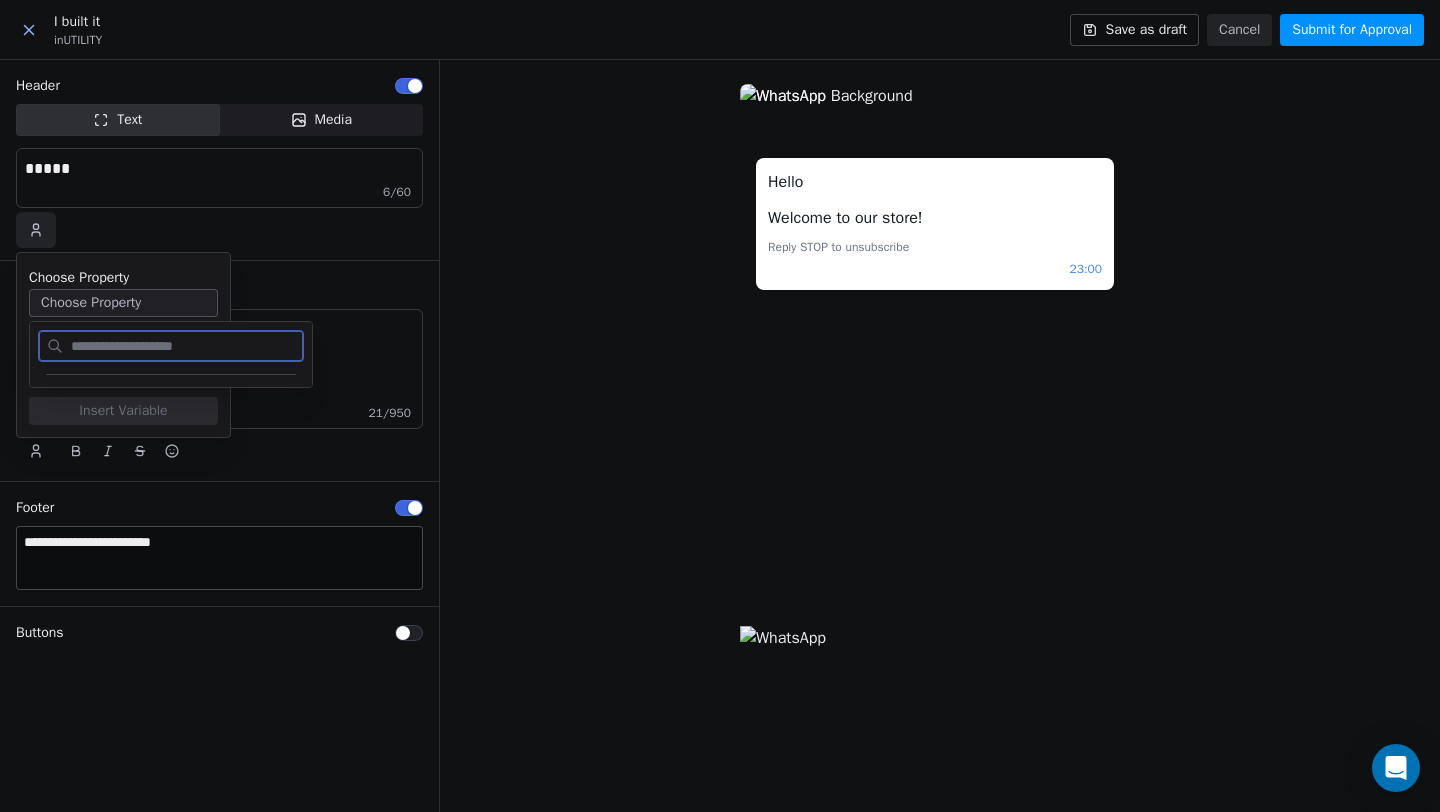 click at bounding box center (171, 374) 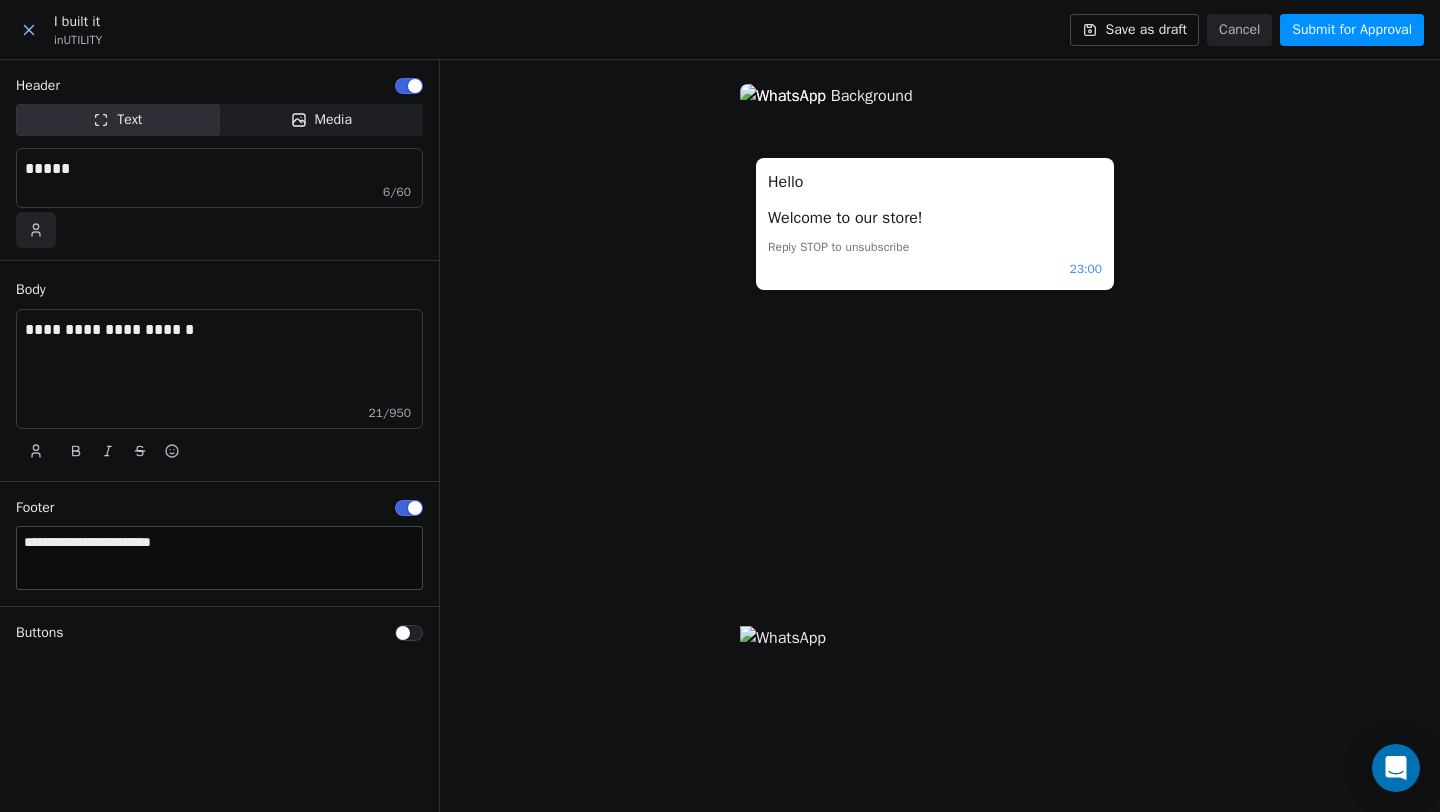 click at bounding box center (36, 230) 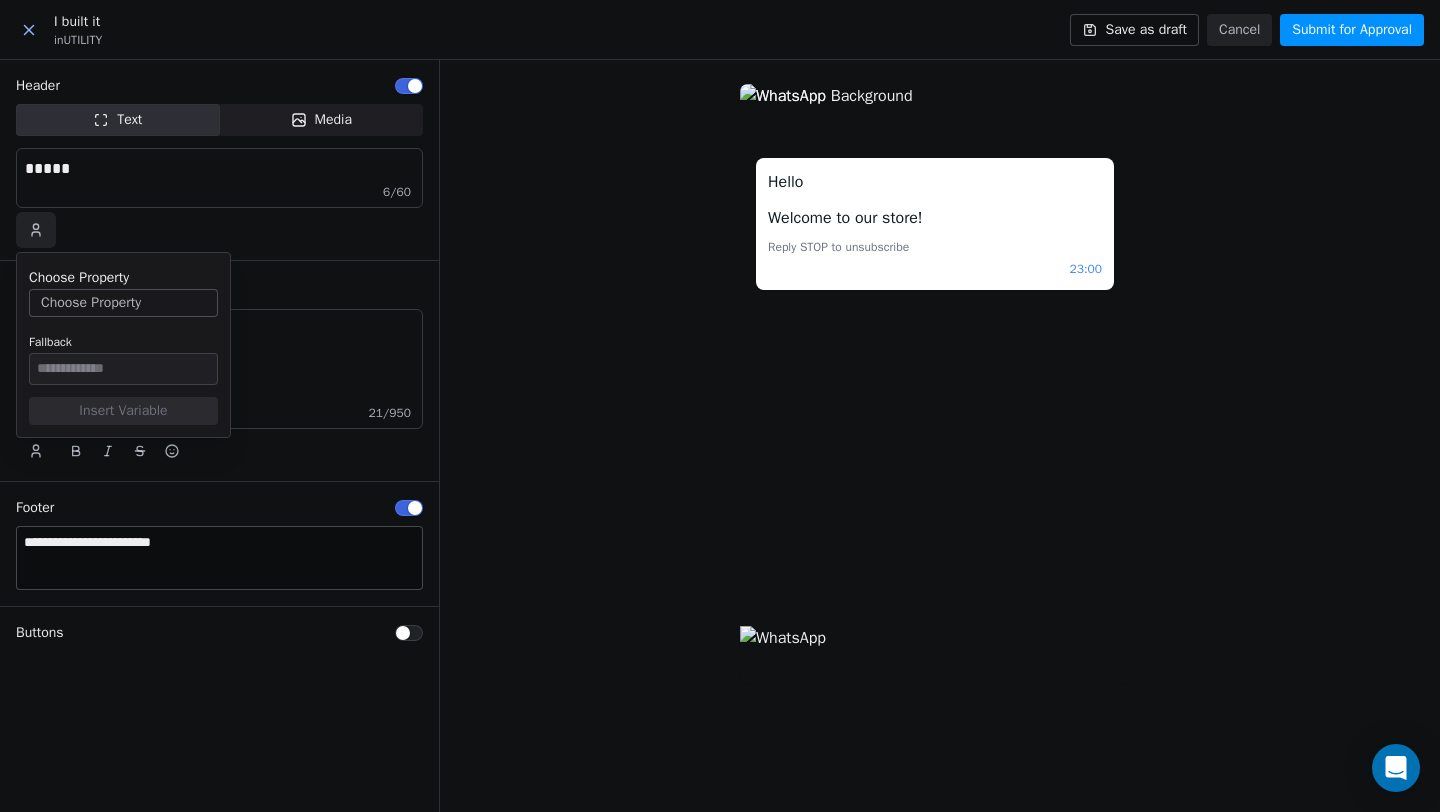 click on "Choose Property" at bounding box center (123, 303) 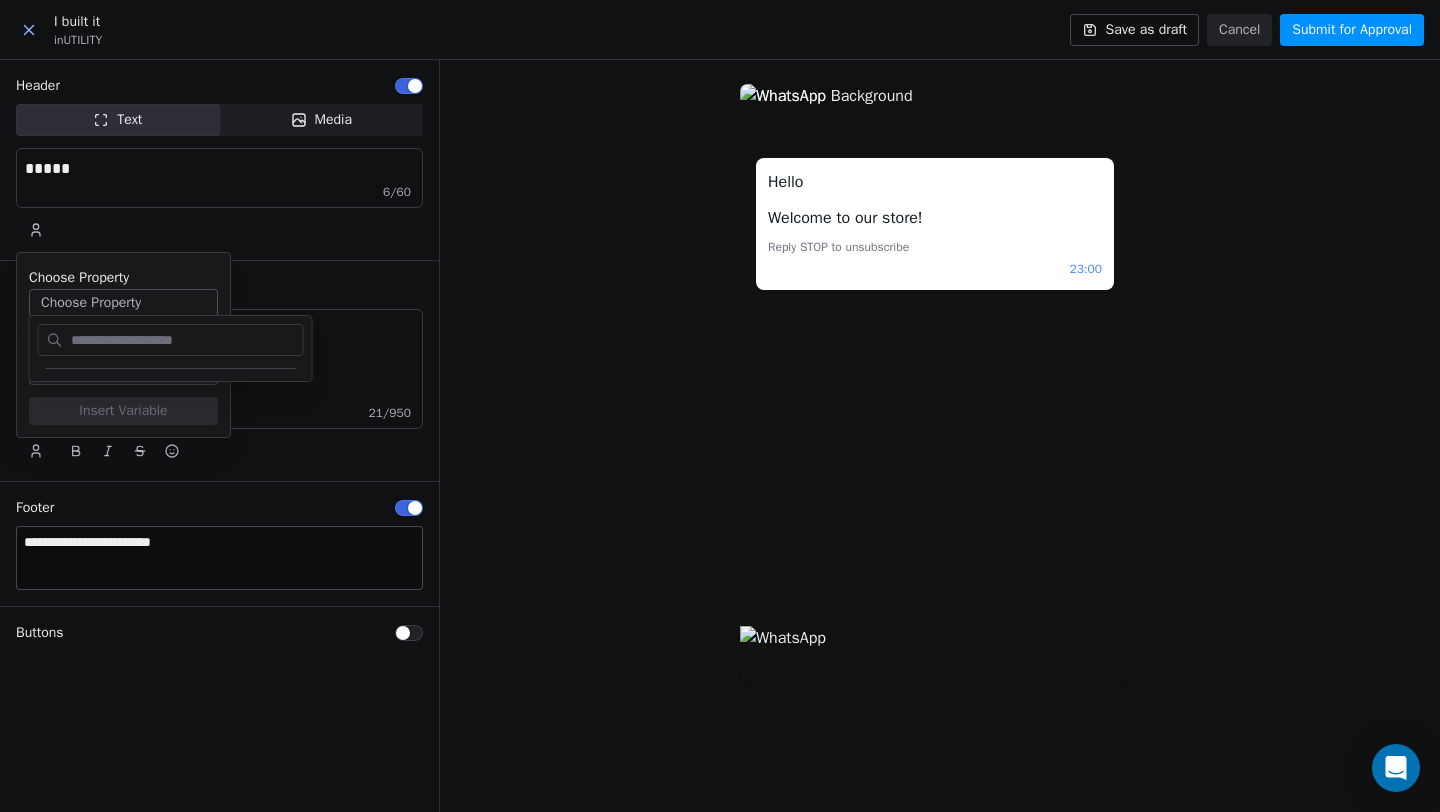 click at bounding box center [223, 230] 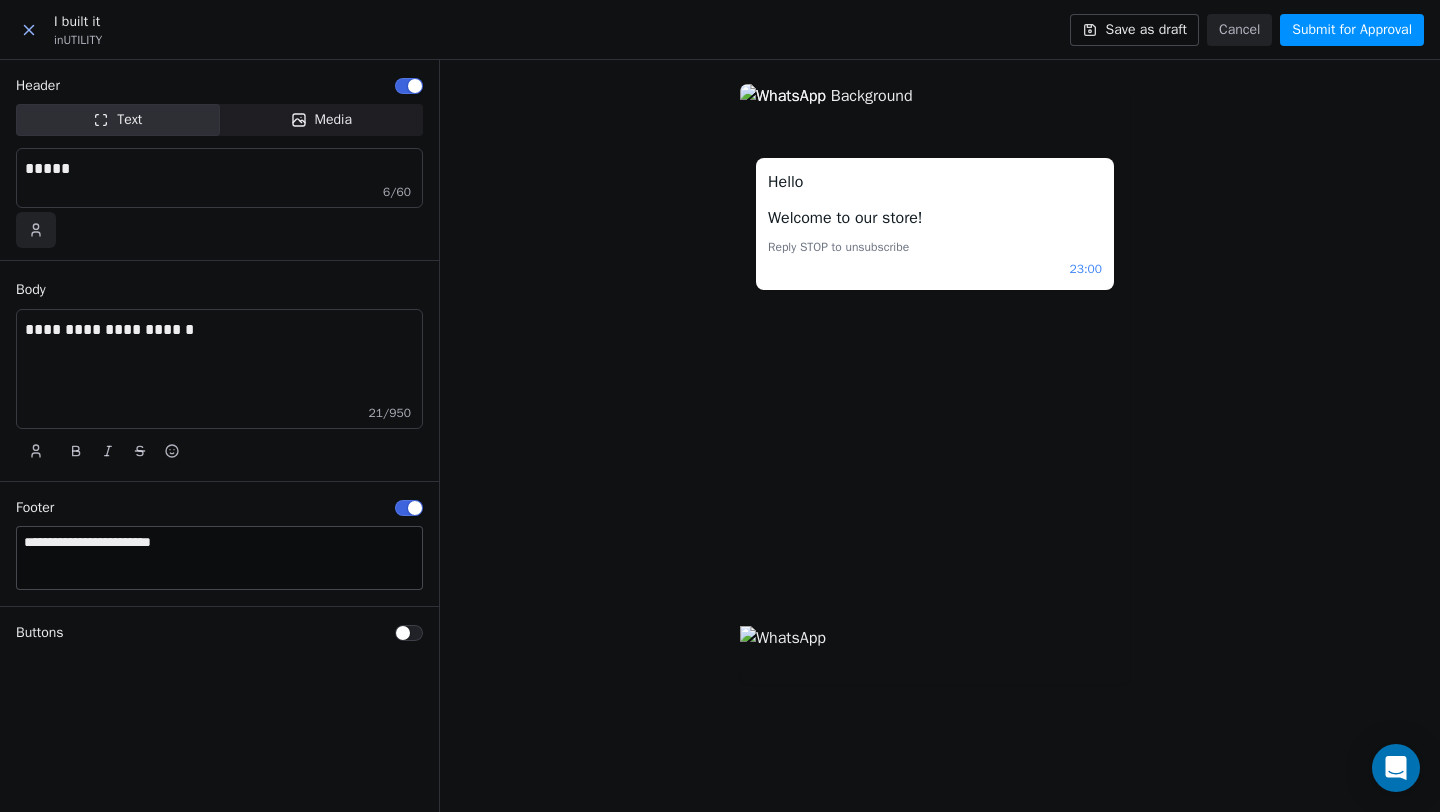 click at bounding box center [36, 230] 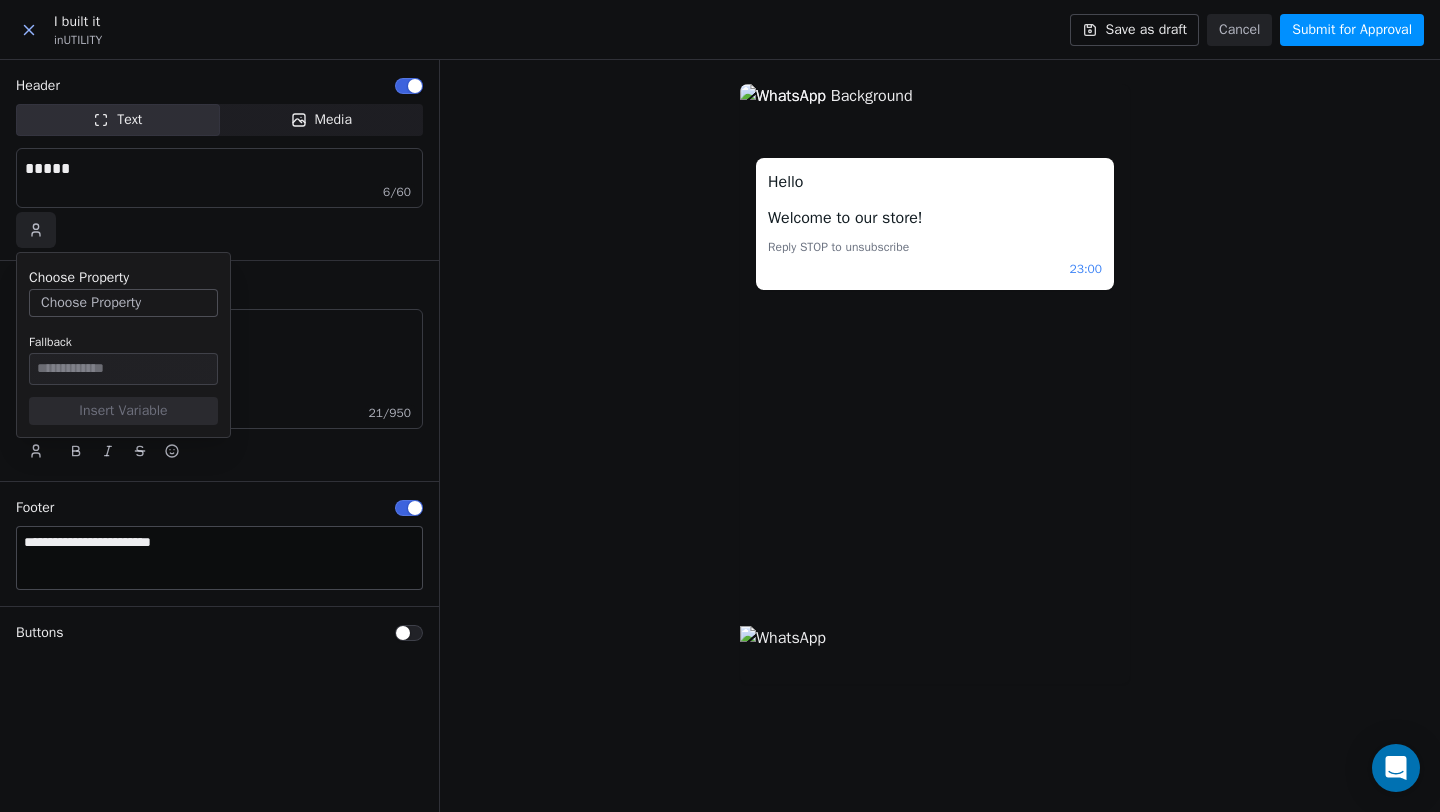 click on "Choose Property" at bounding box center (123, 303) 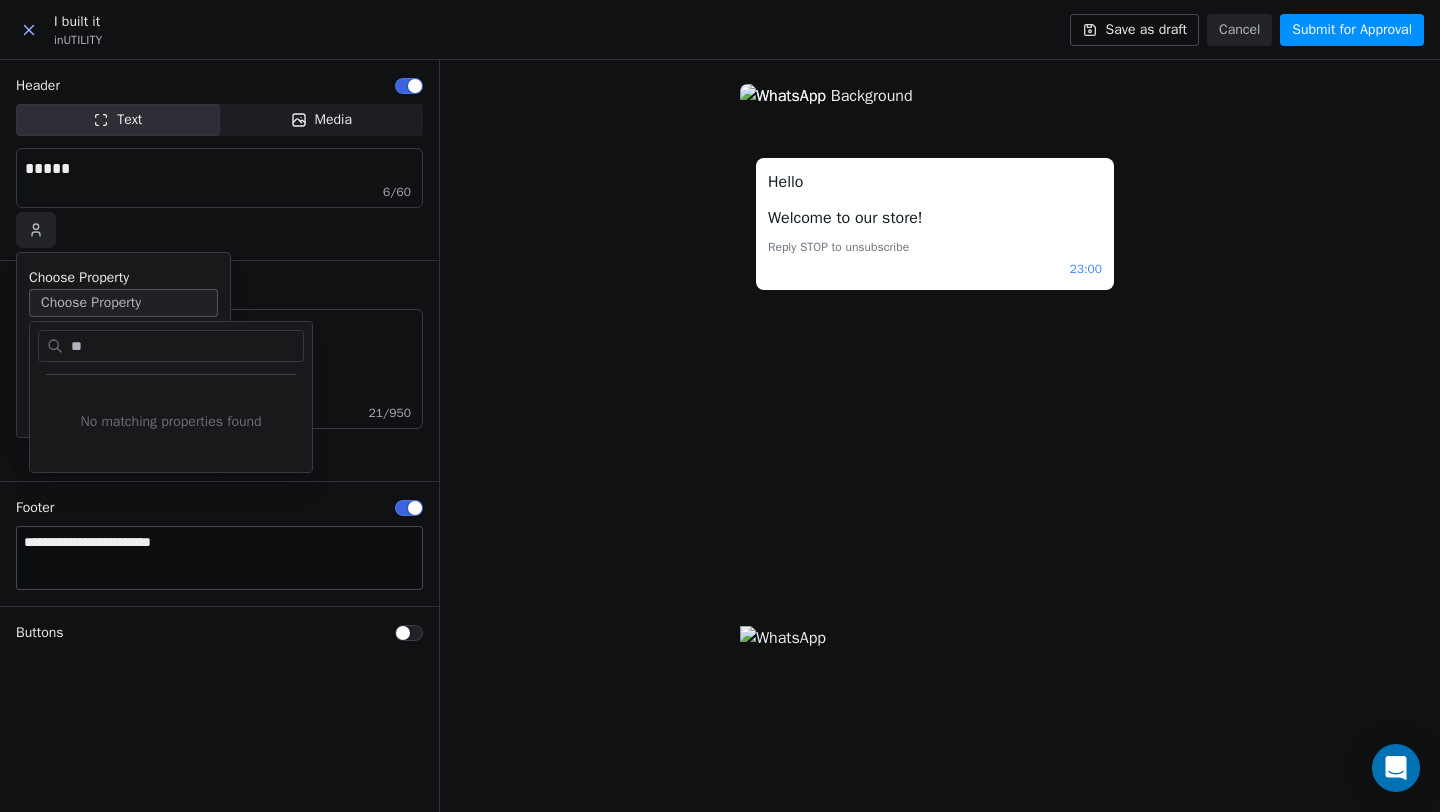 type on "*" 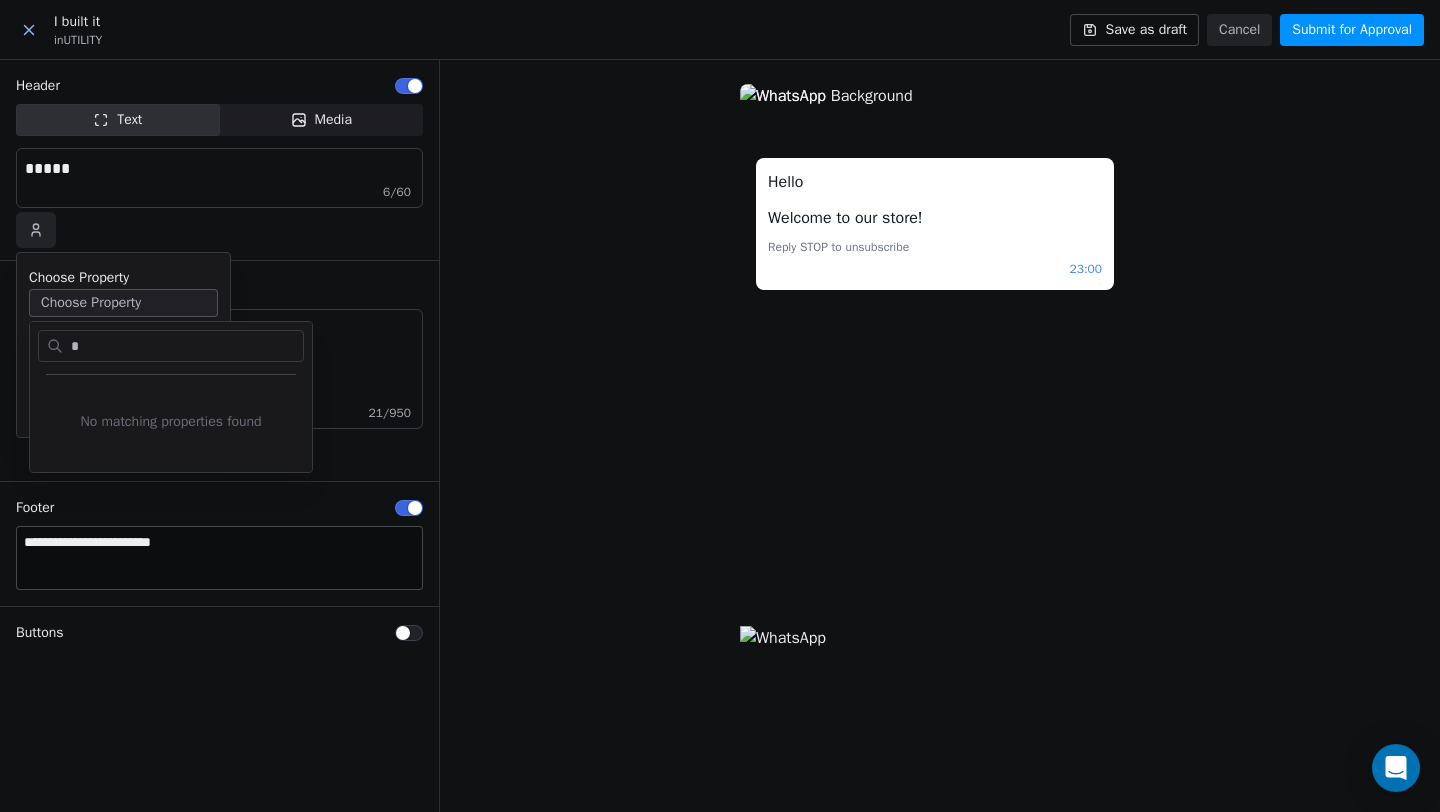 type 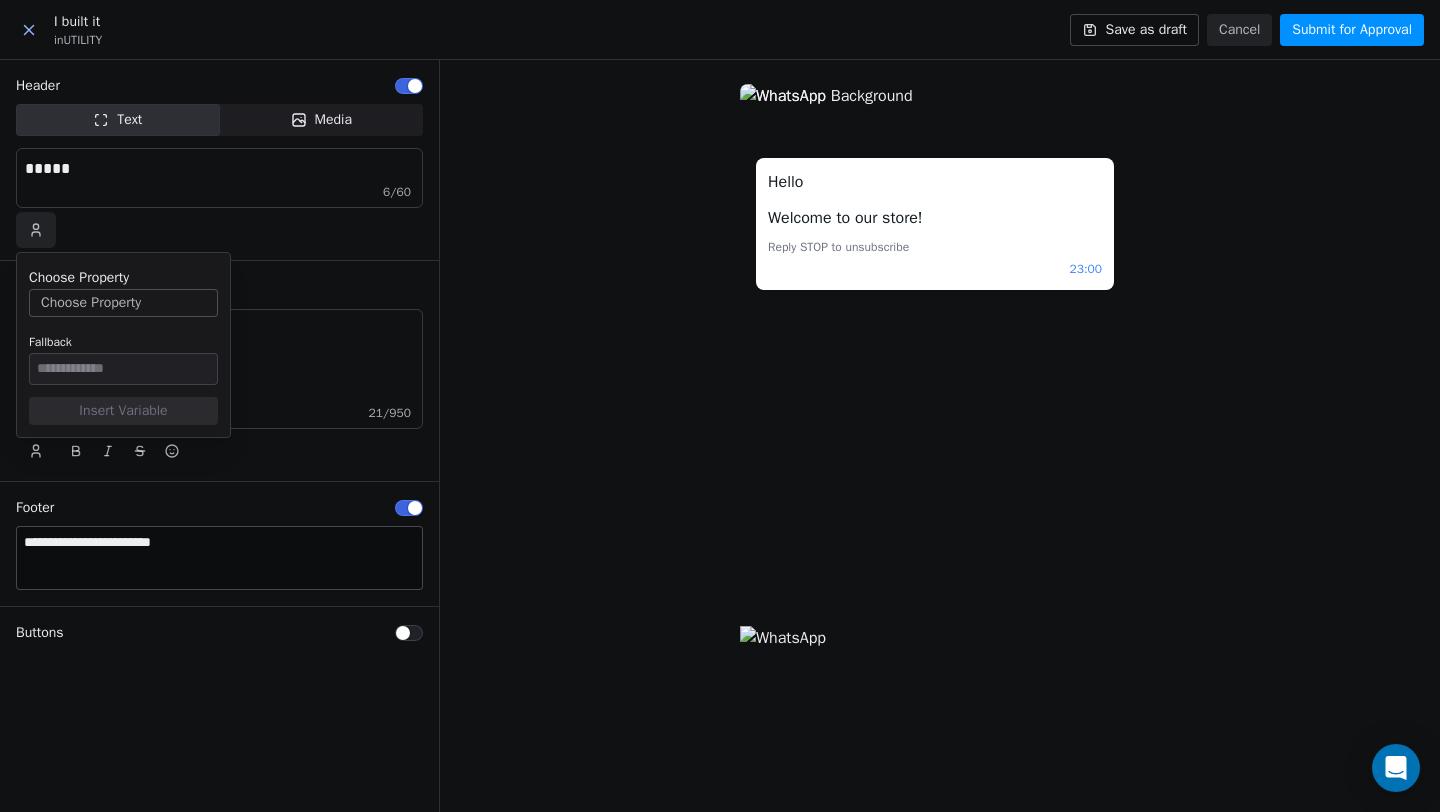 click on "Choose Property Choose Property" at bounding box center (123, 291) 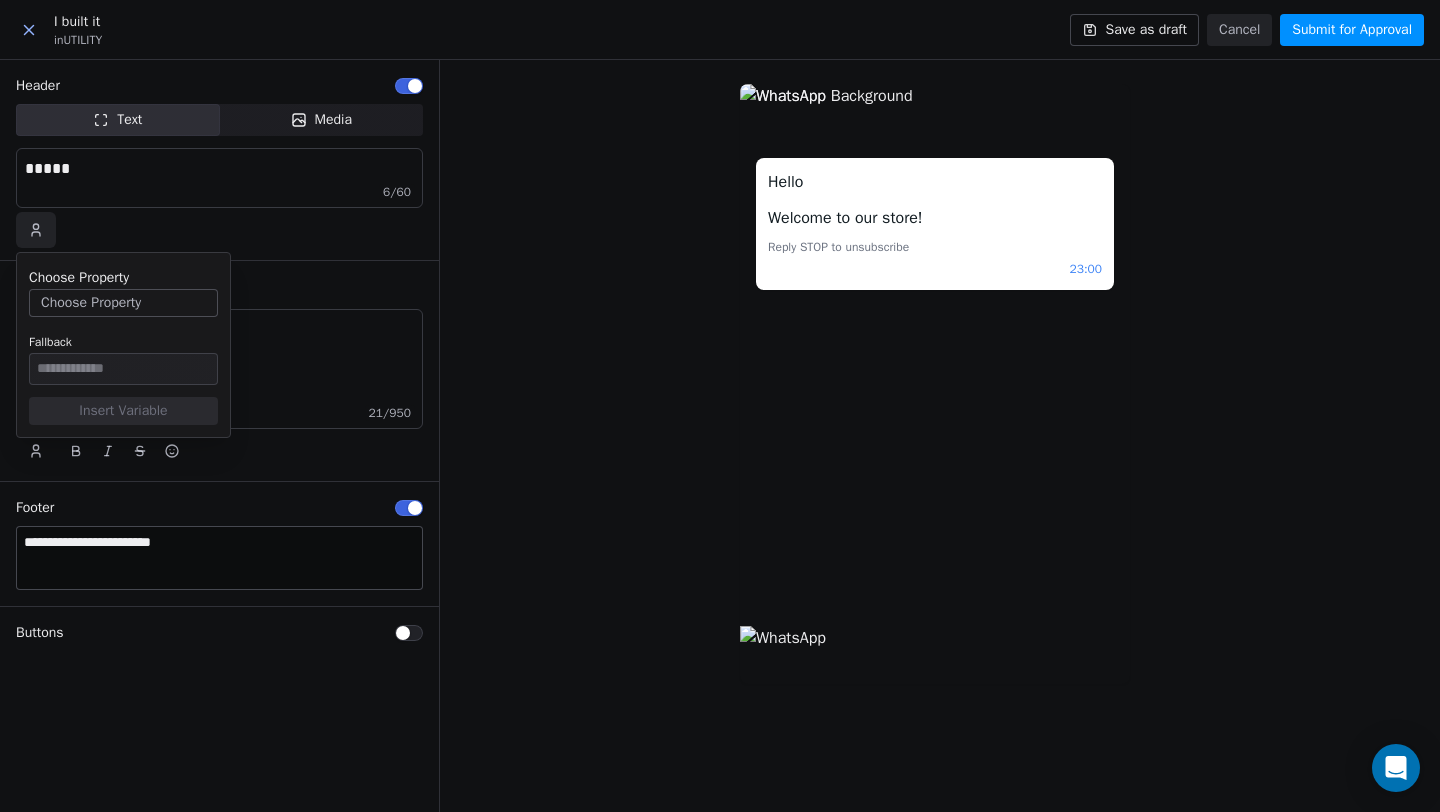 click on "Choose Property Choose Property Fallback Insert Variable" at bounding box center [123, 345] 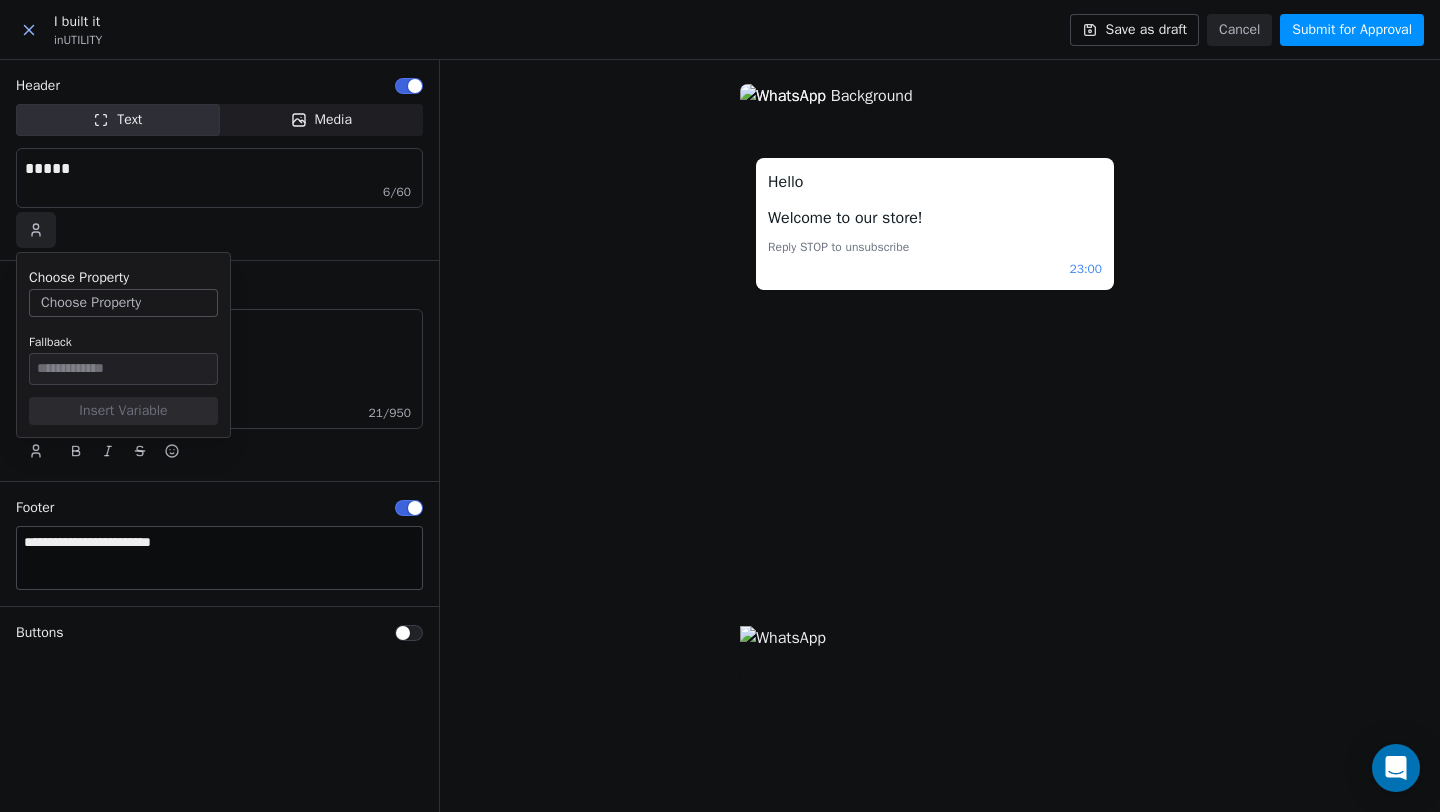 click on "**********" at bounding box center [219, 371] 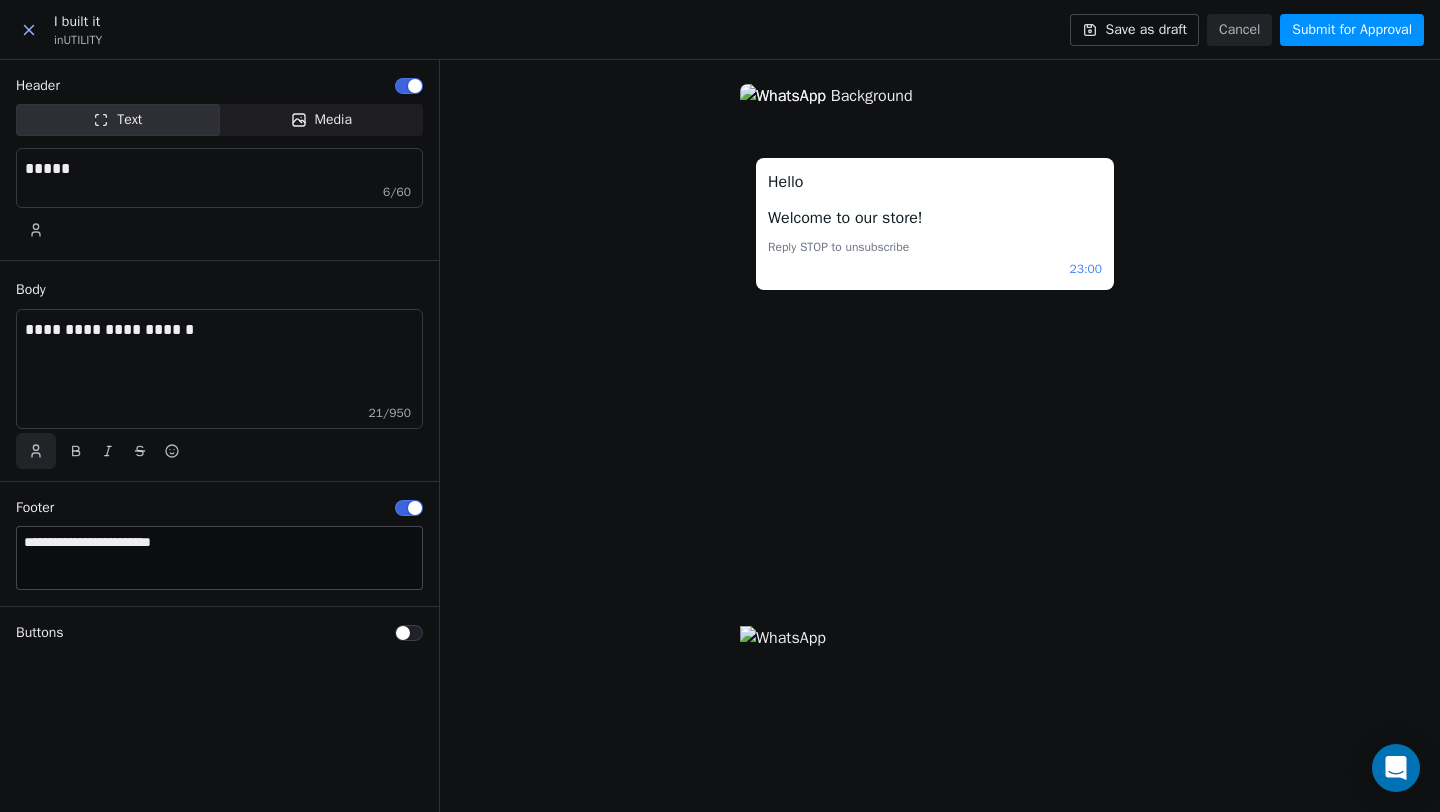 click at bounding box center (36, 451) 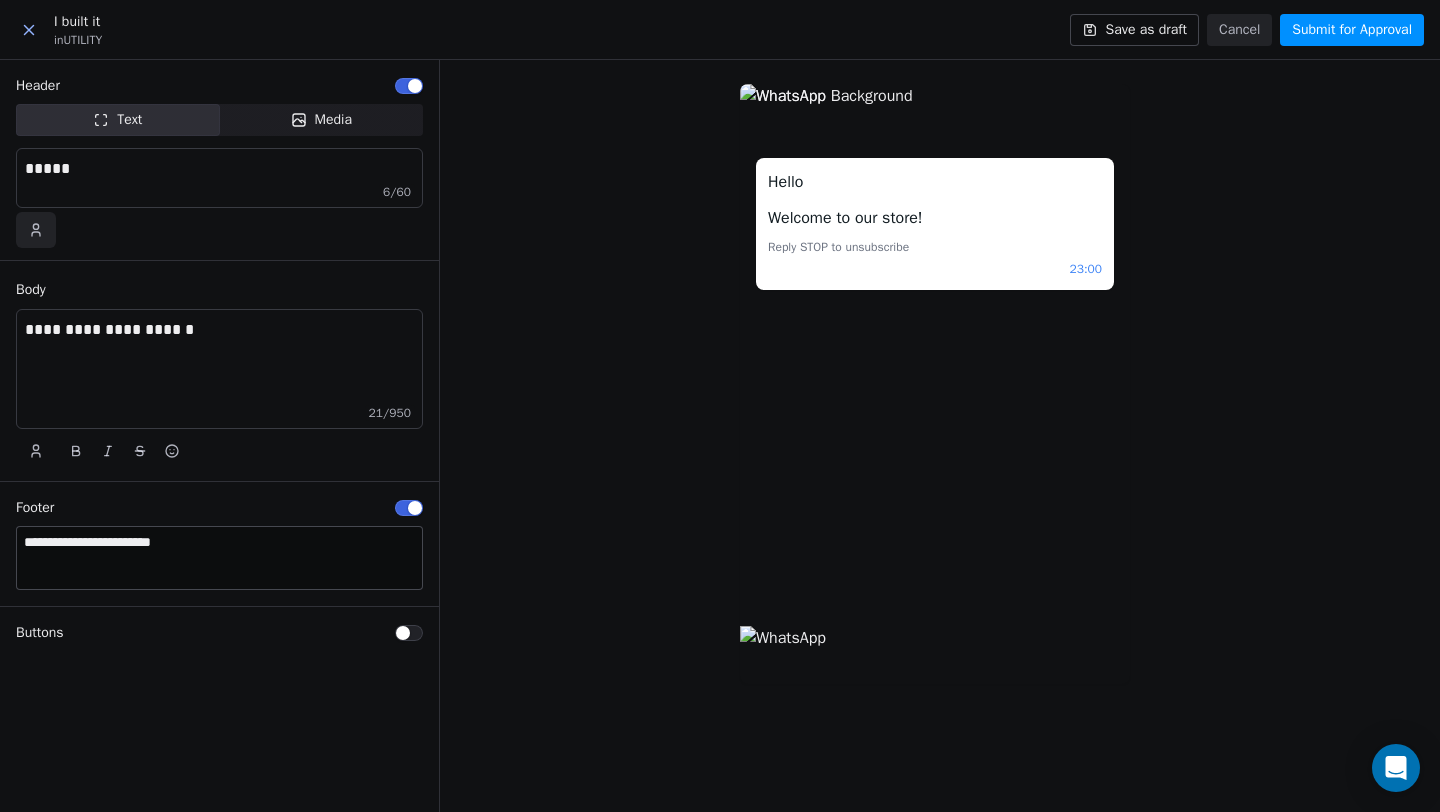 click 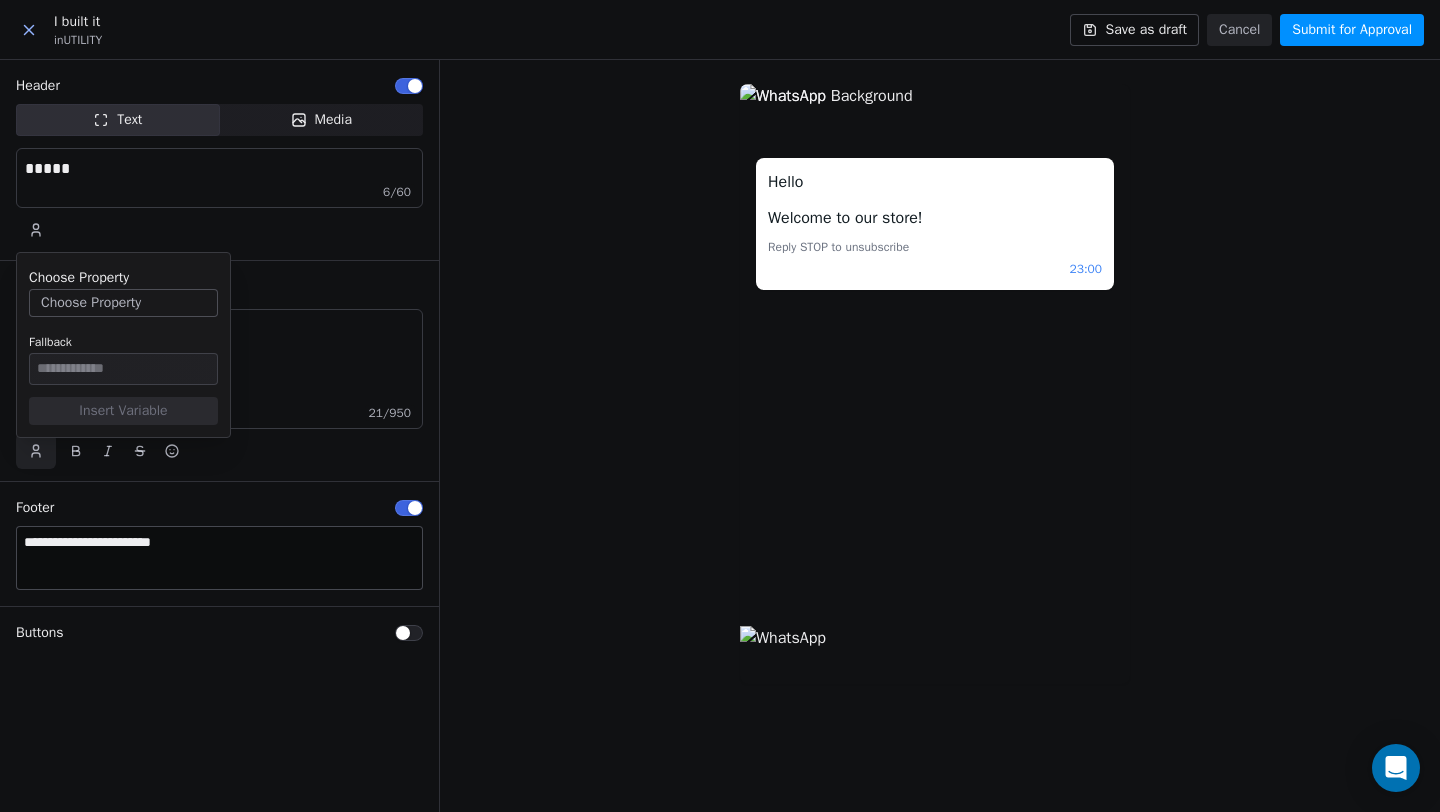 click 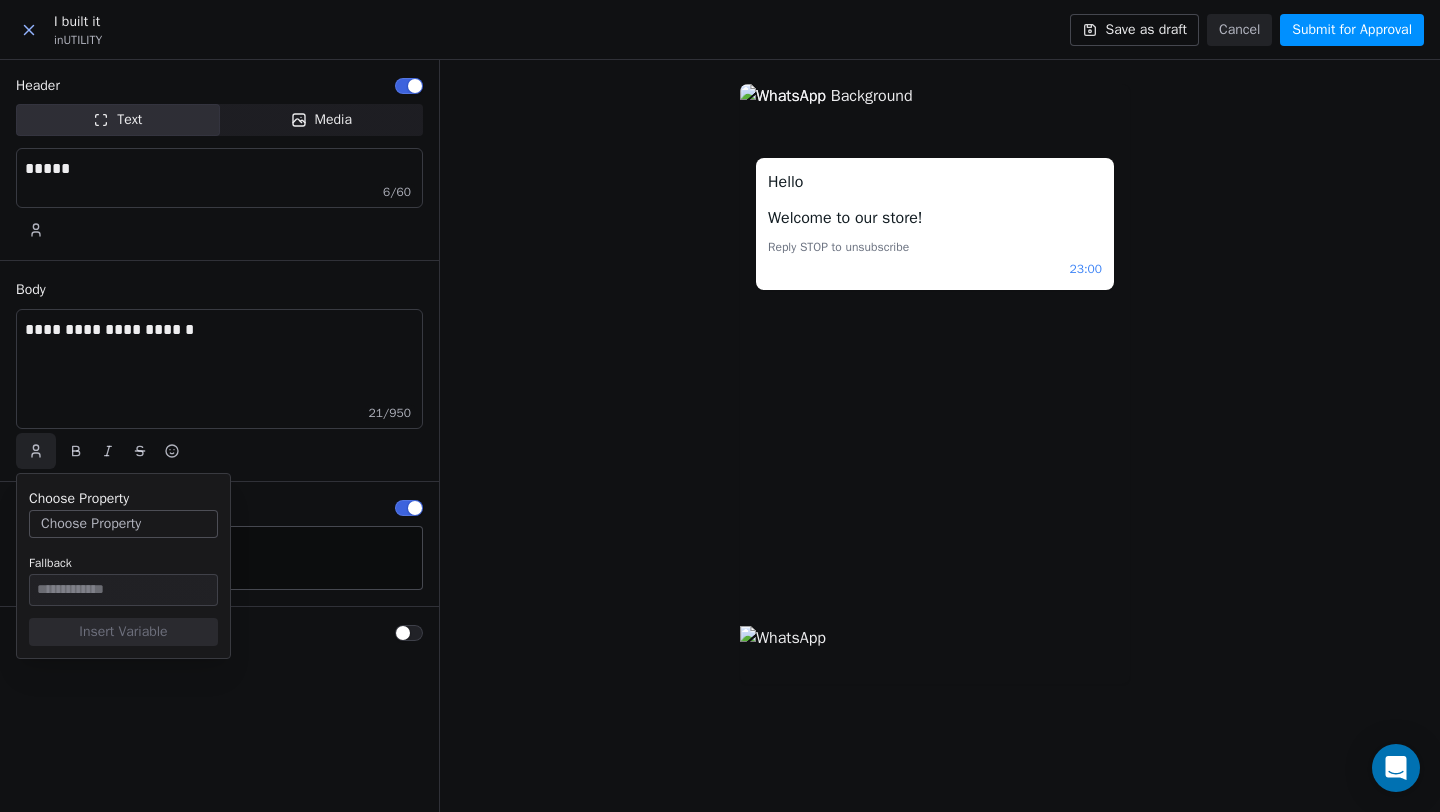 click on "Choose Property Choose Property" at bounding box center (123, 512) 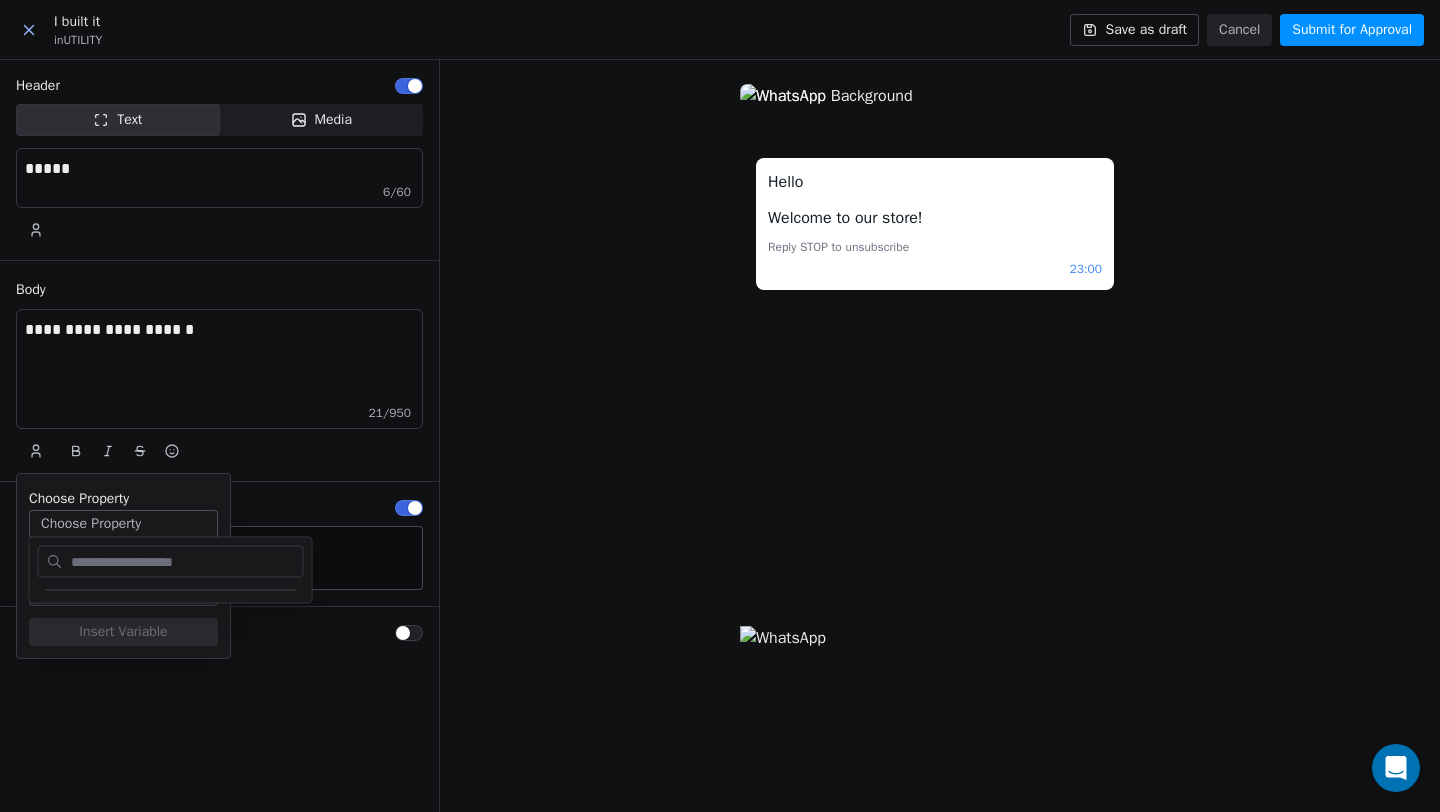 click at bounding box center (223, 451) 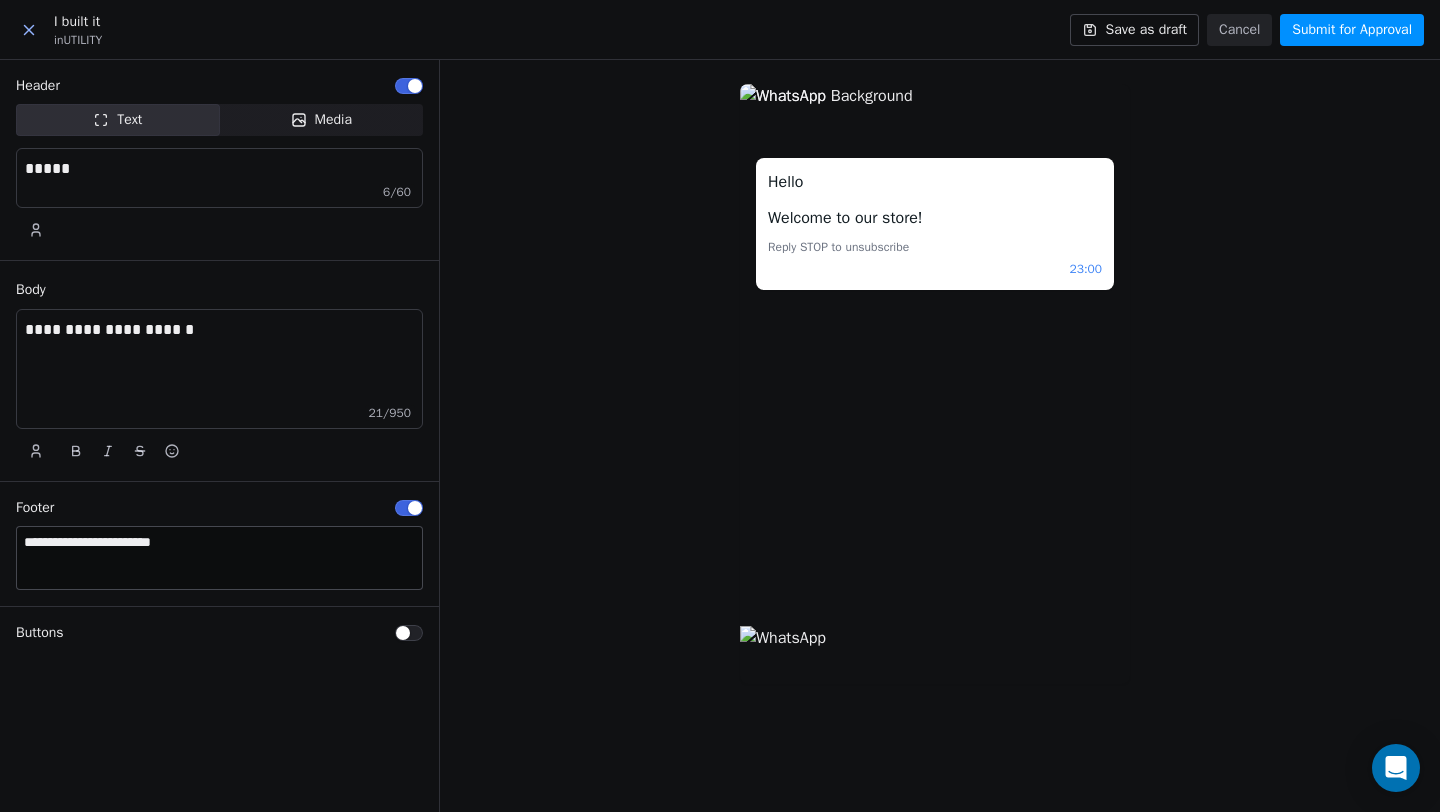click 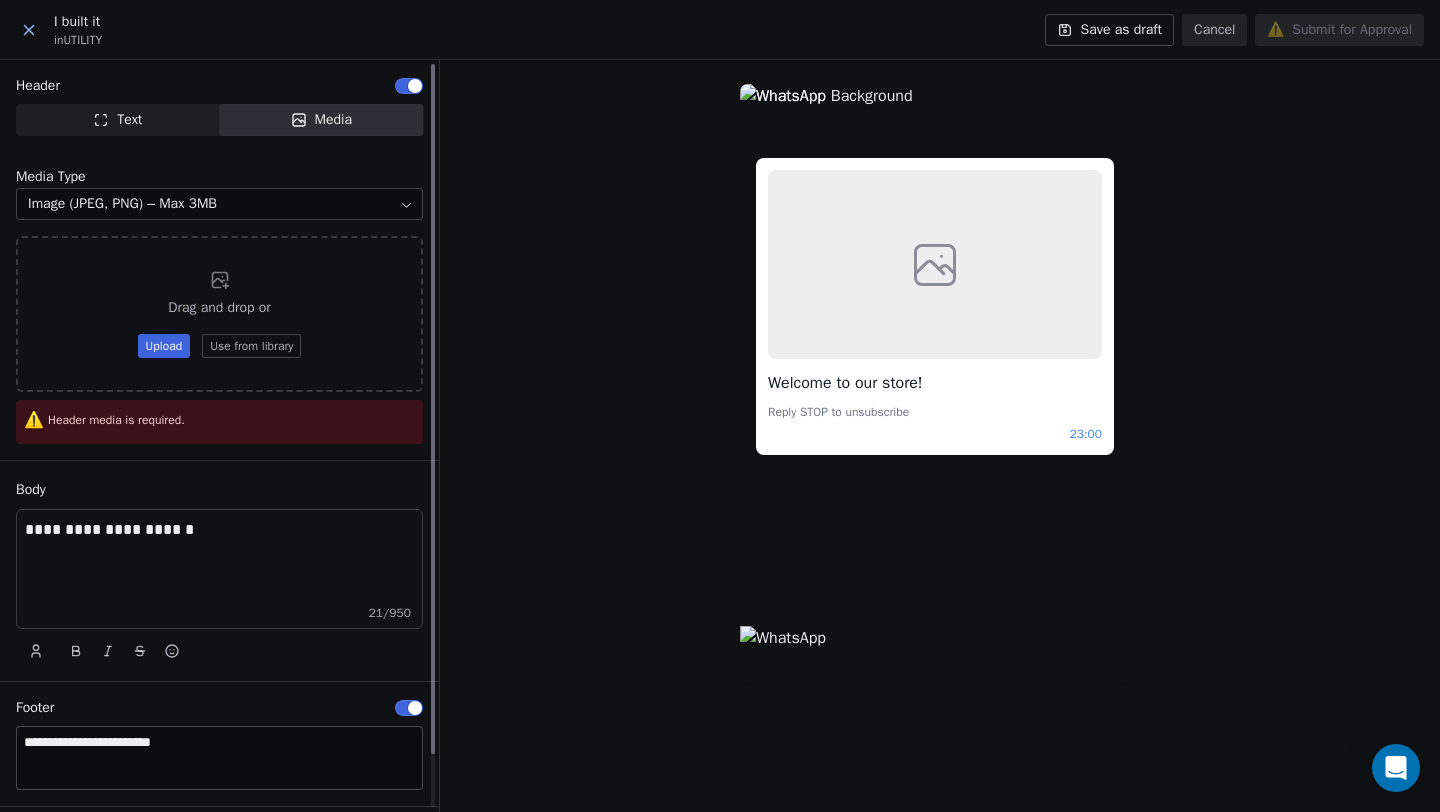 click on "Text" at bounding box center [129, 120] 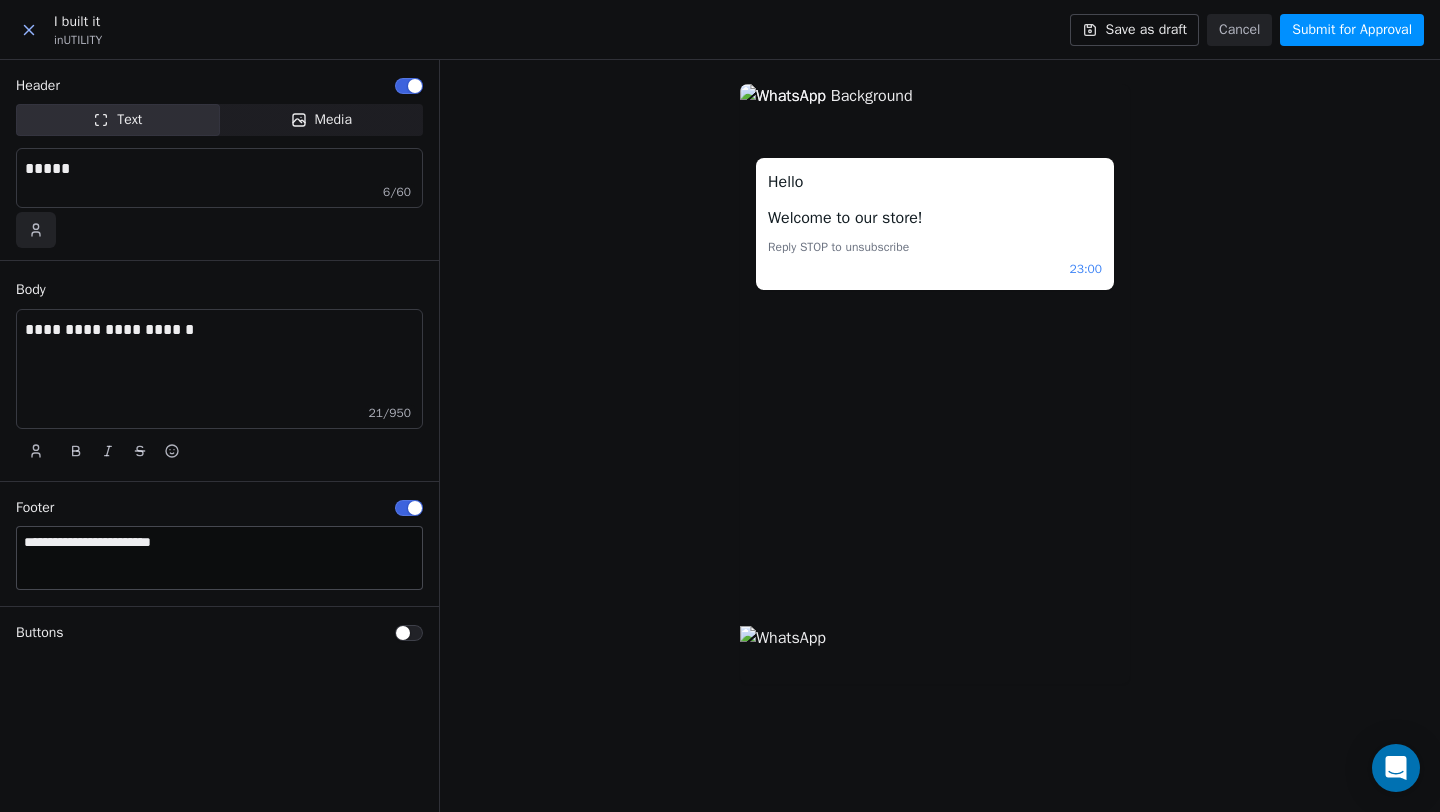 click 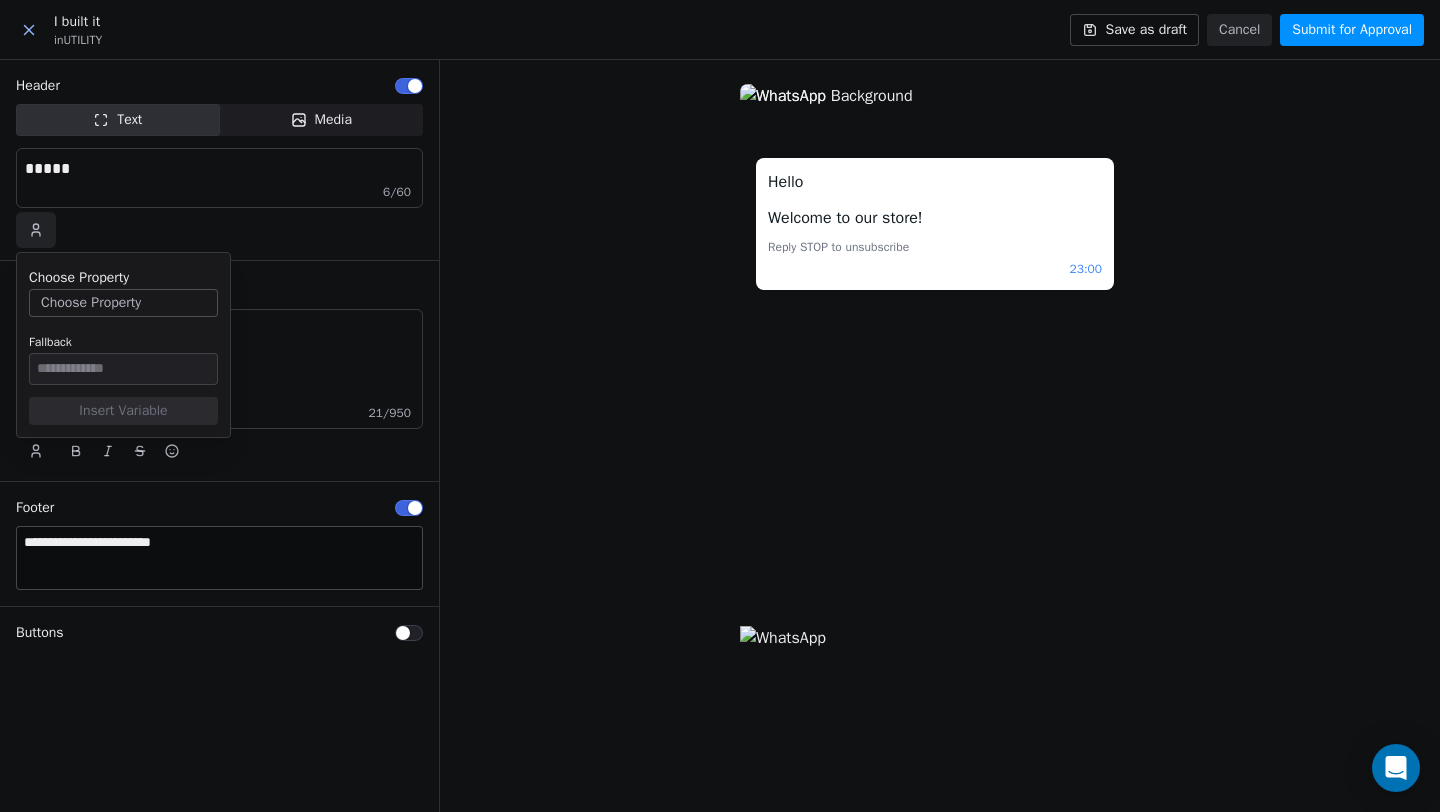 click on "Choose Property" at bounding box center (123, 303) 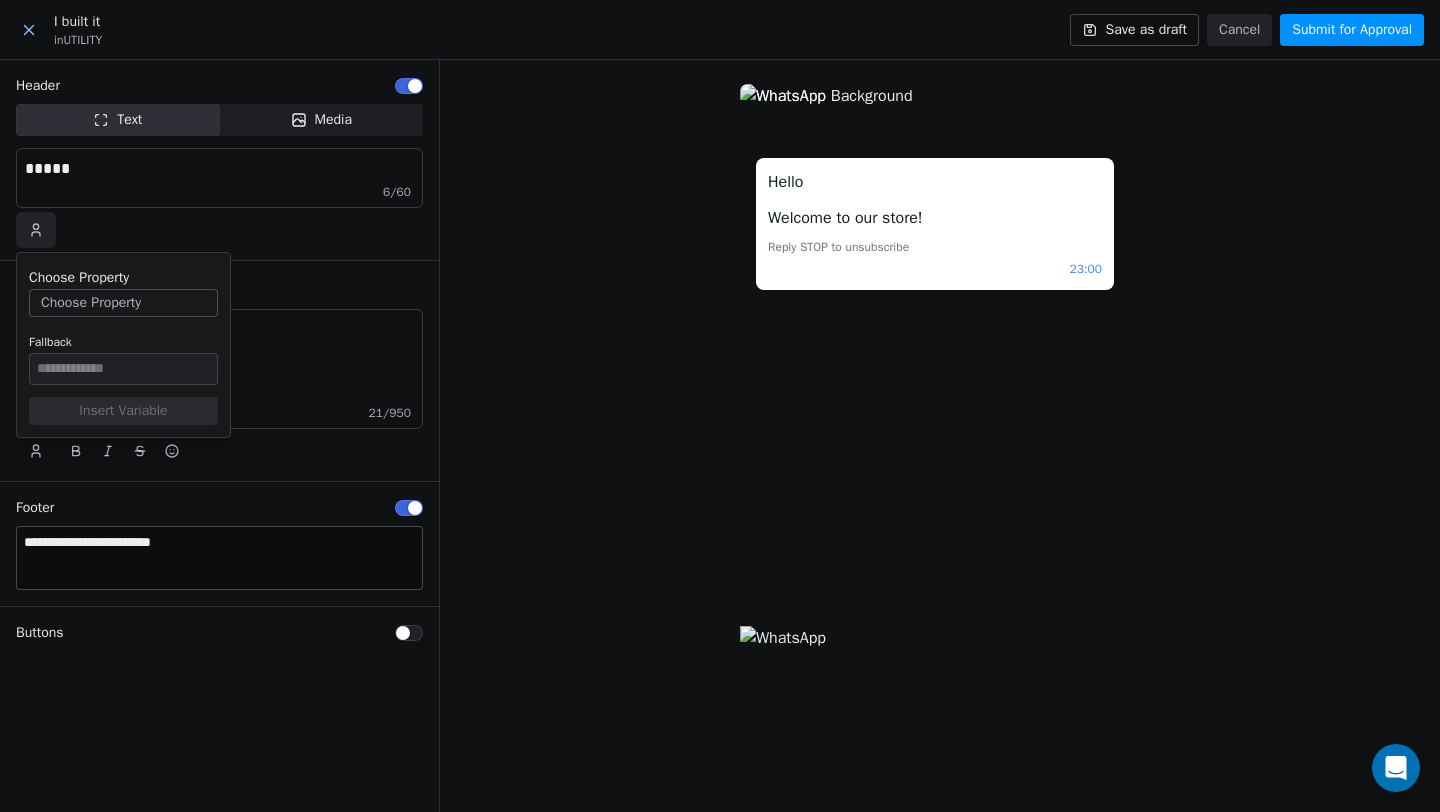 drag, startPoint x: 143, startPoint y: 277, endPoint x: 20, endPoint y: 275, distance: 123.01626 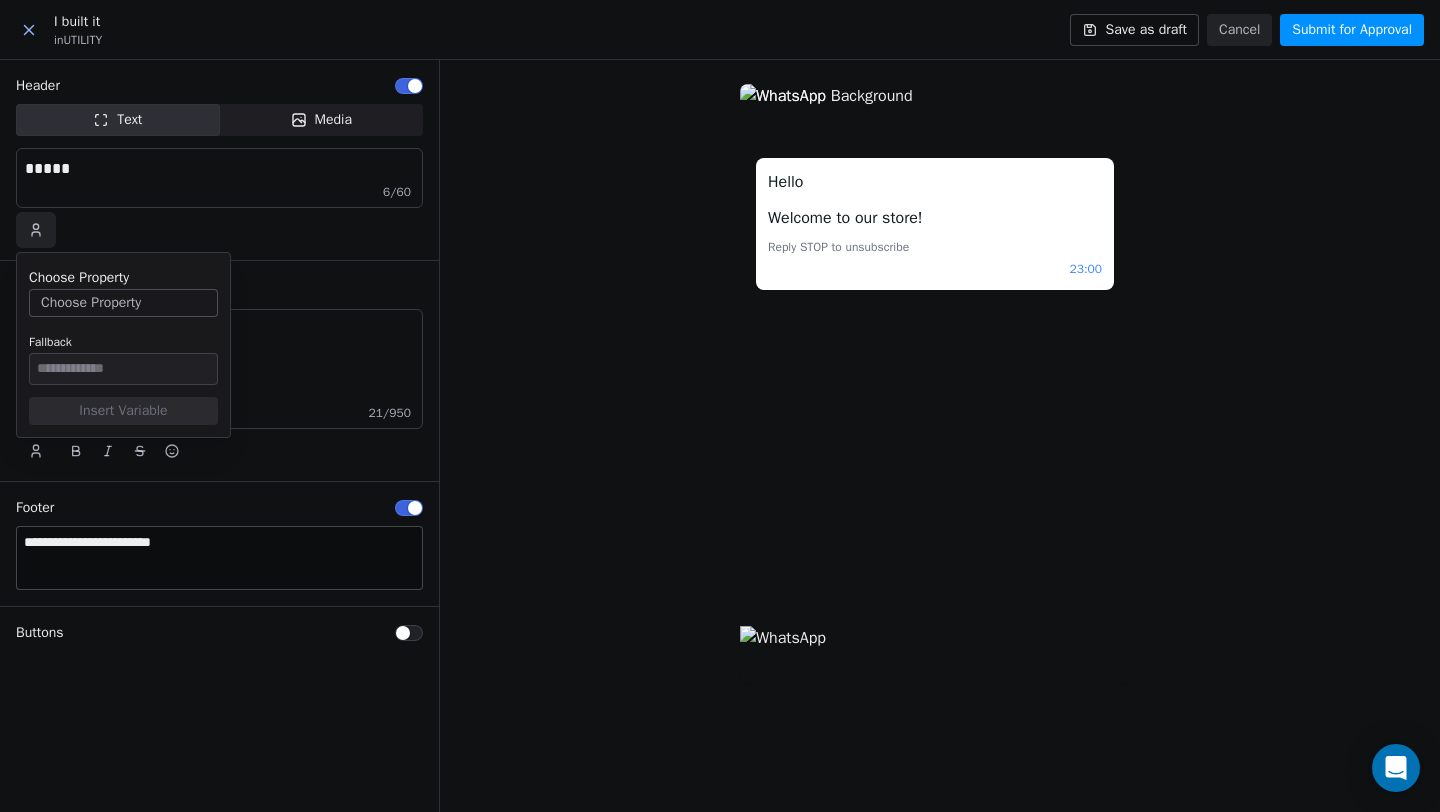 click on "Choose Property Choose Property Fallback Insert Variable" at bounding box center (123, 345) 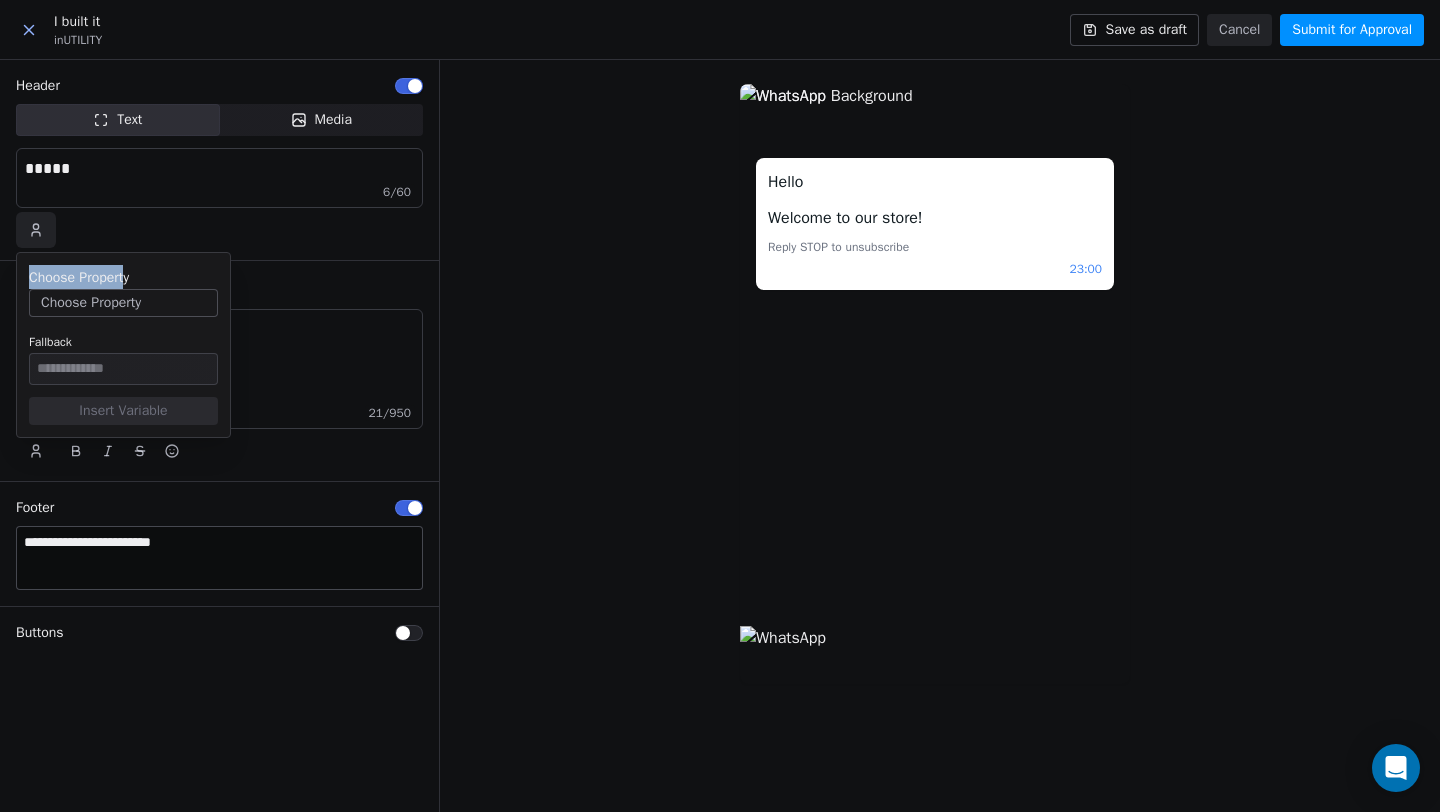 drag, startPoint x: 25, startPoint y: 274, endPoint x: 136, endPoint y: 275, distance: 111.0045 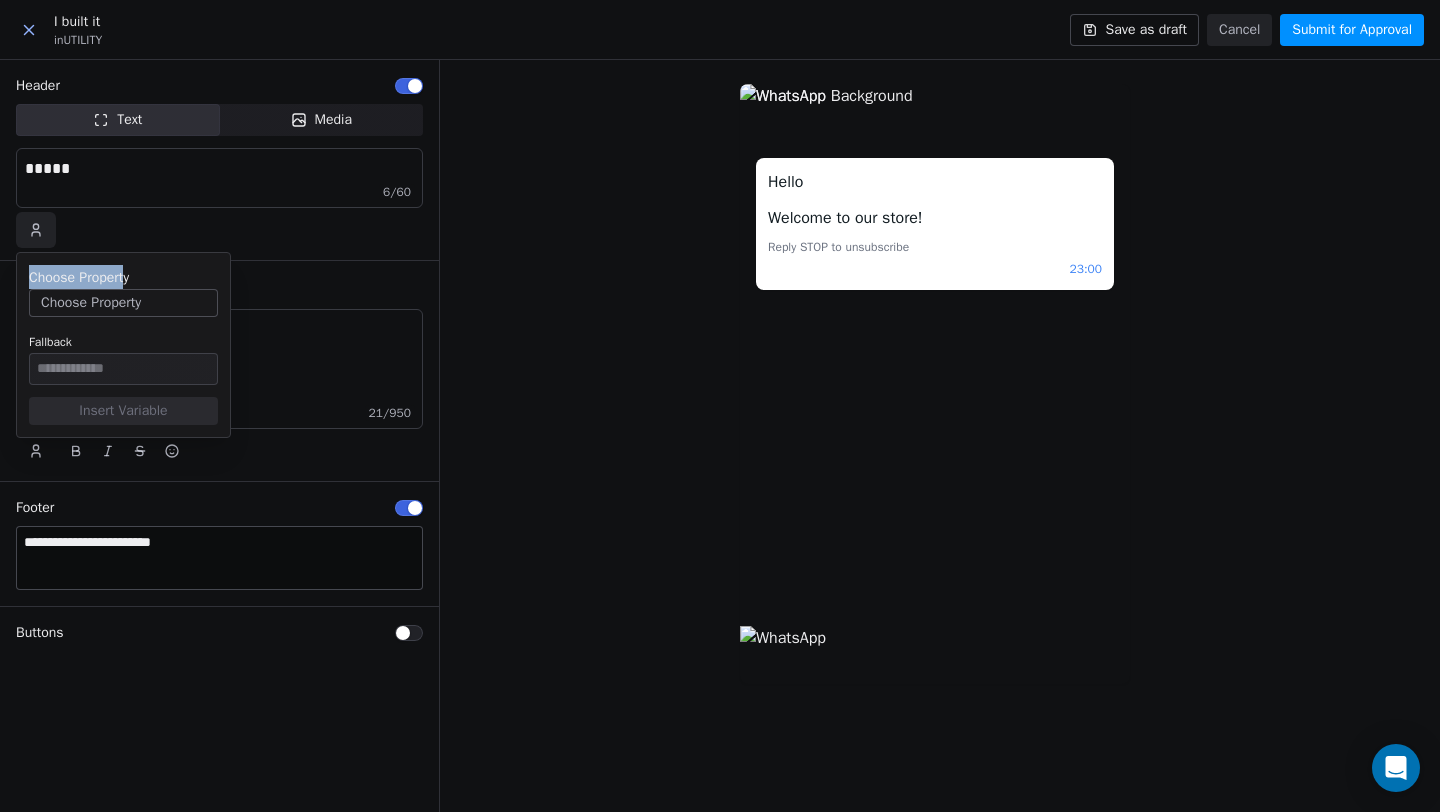 click on "Choose Property Choose Property Fallback Insert Variable" at bounding box center [123, 345] 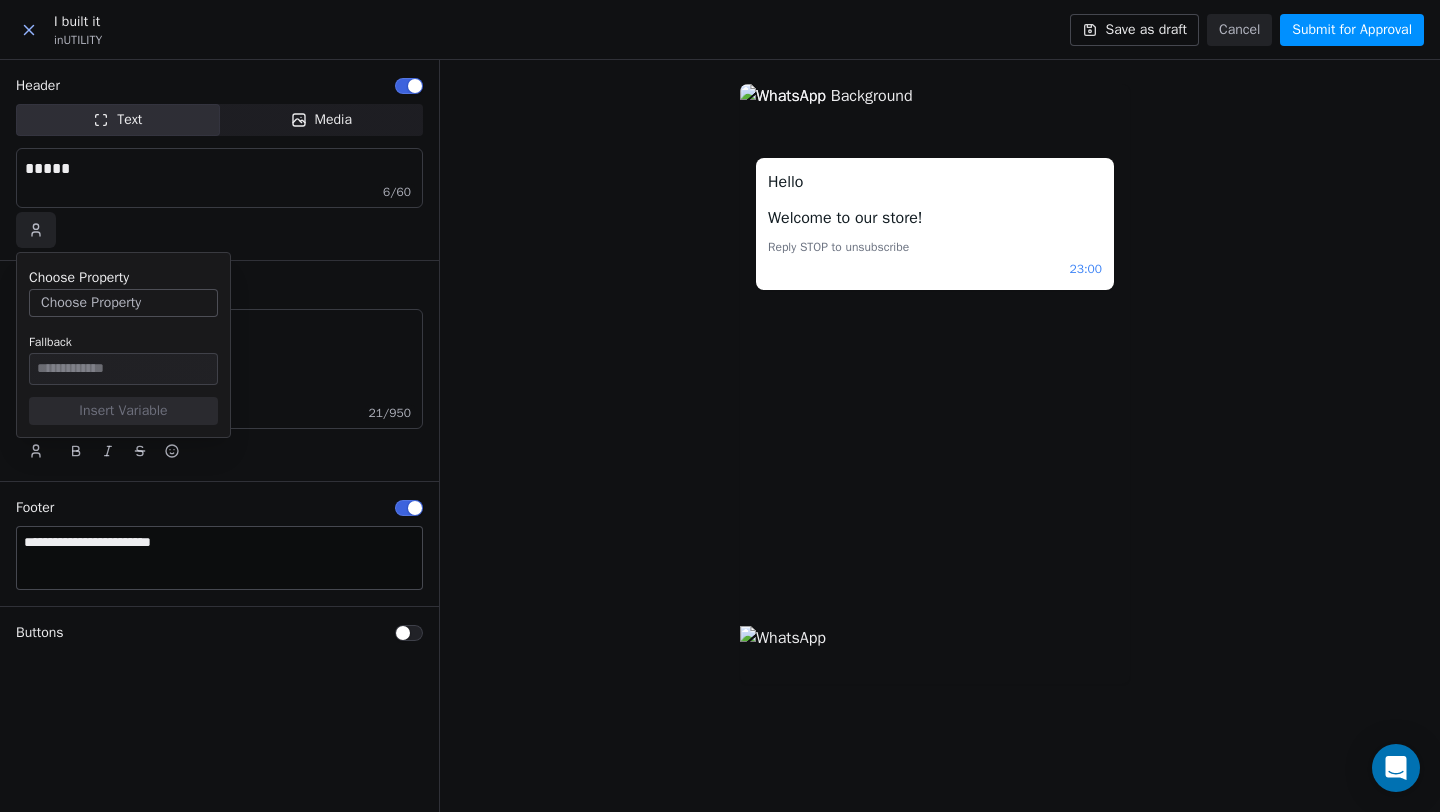 click on "Fallback" at bounding box center (123, 357) 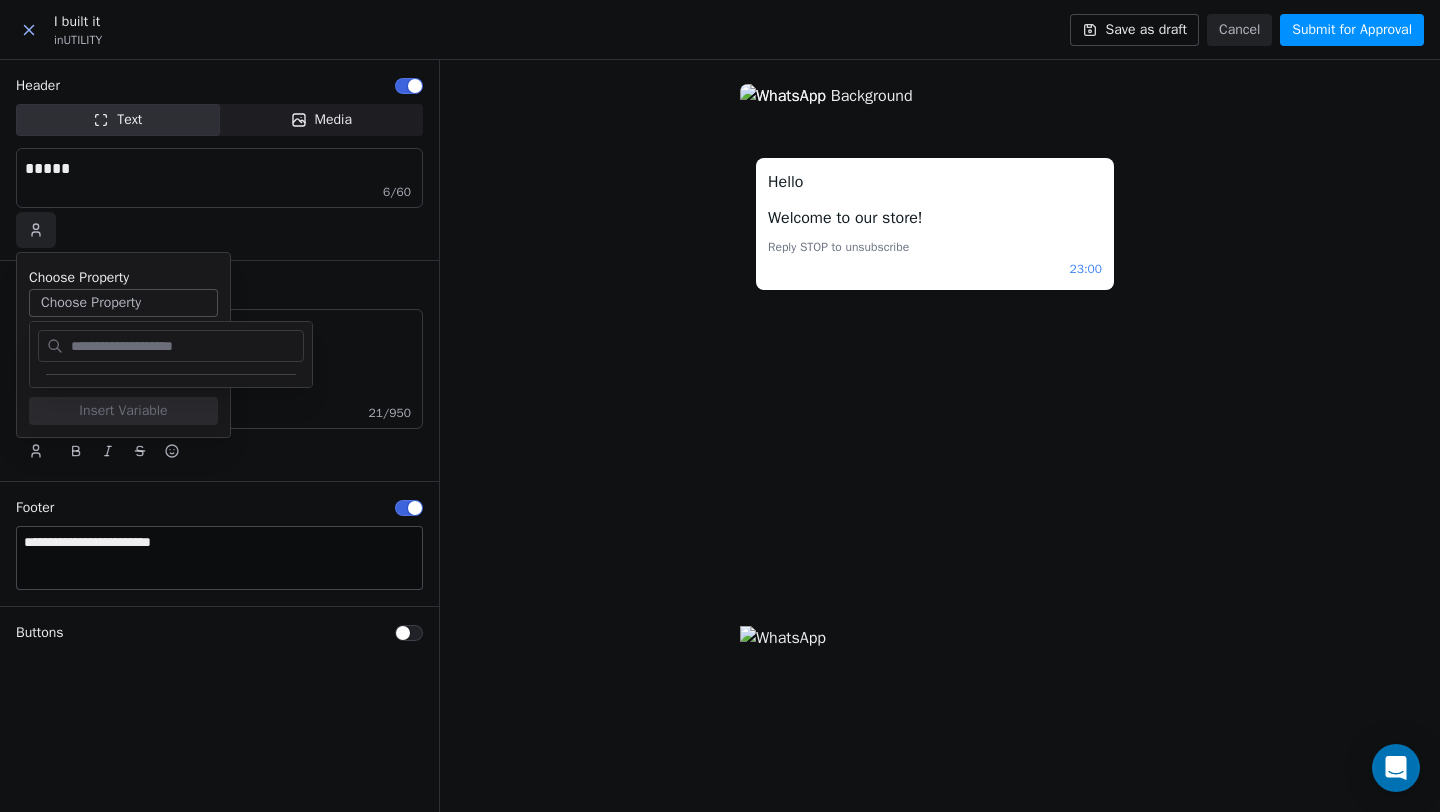 click on "Choose Property Choose Property" at bounding box center [123, 291] 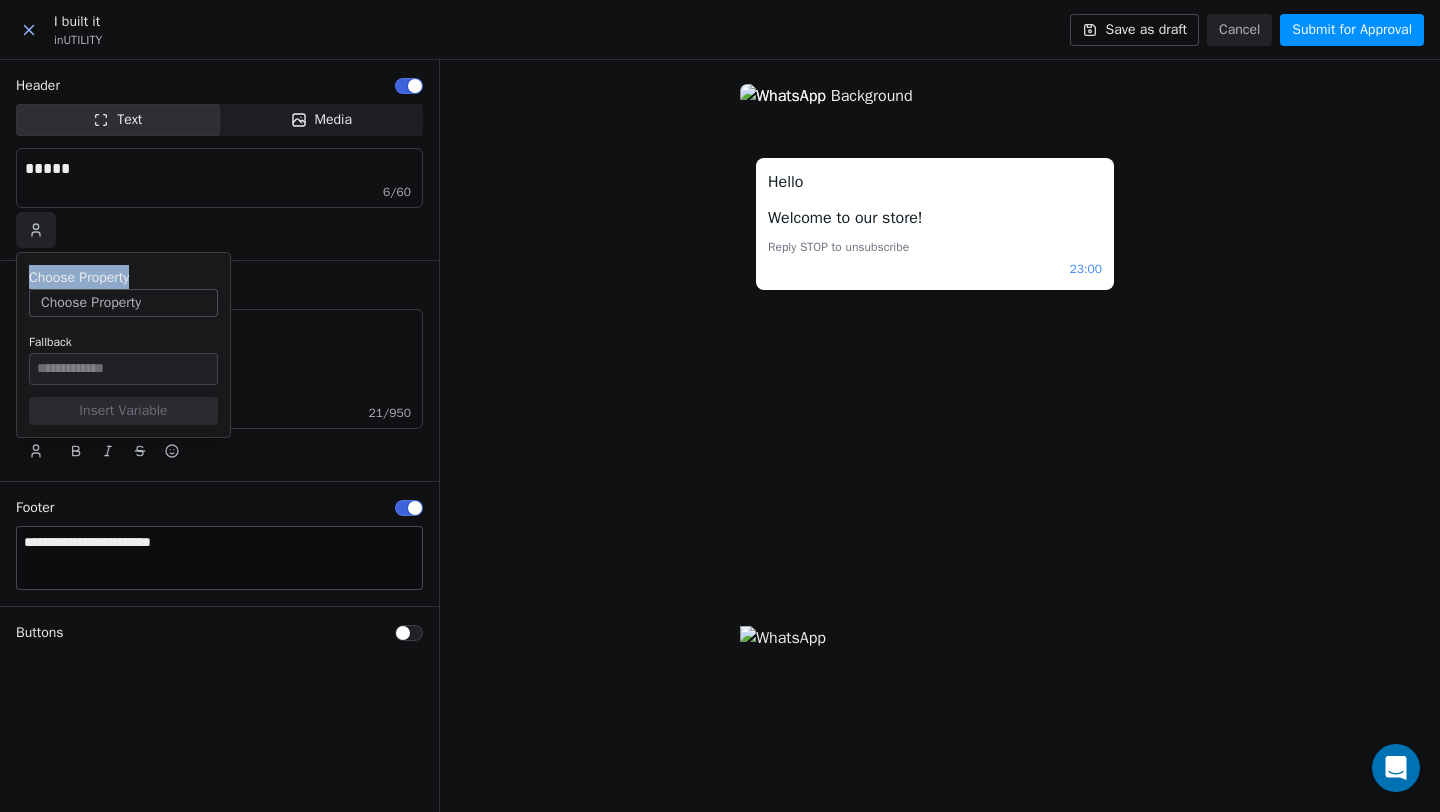 drag, startPoint x: 149, startPoint y: 276, endPoint x: 32, endPoint y: 268, distance: 117.273186 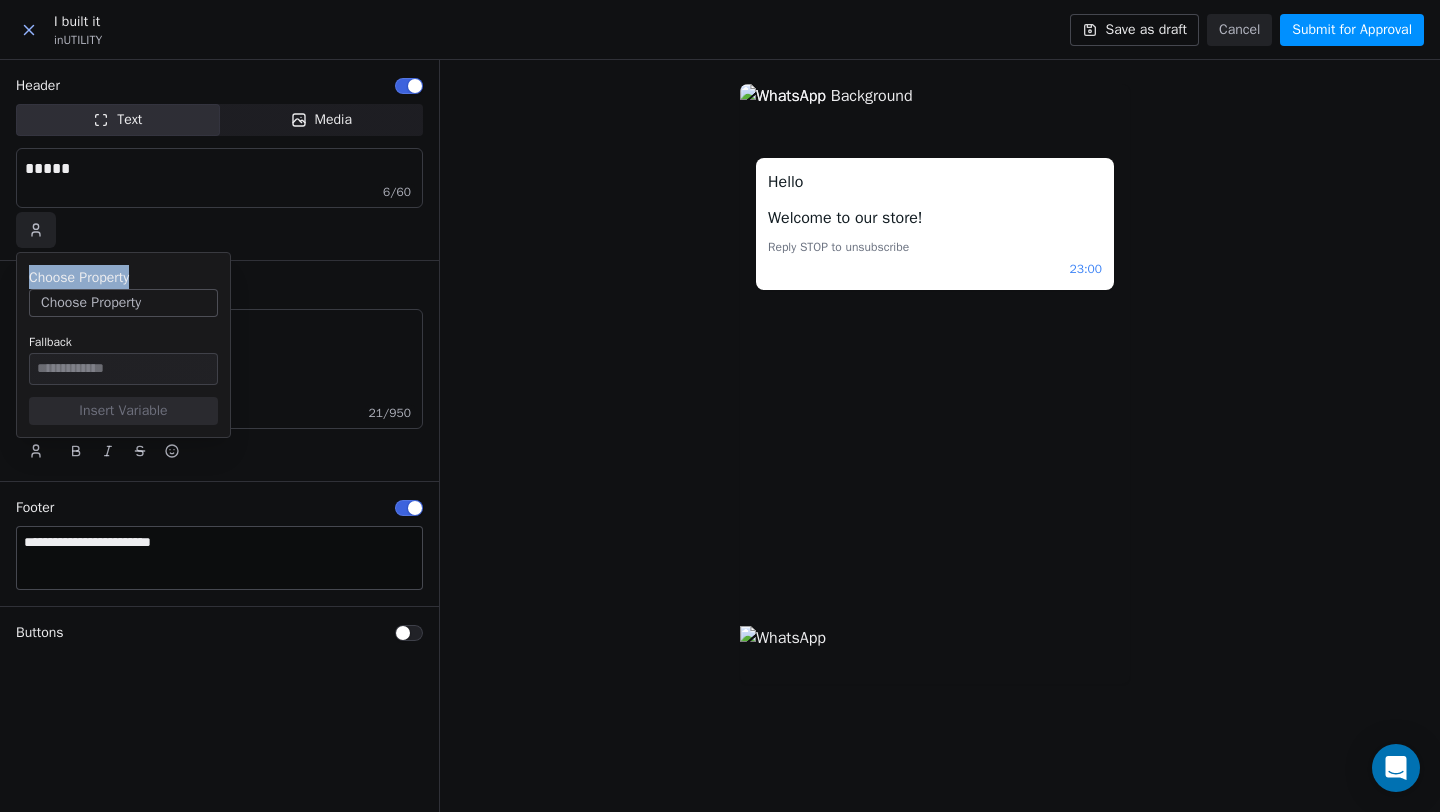 click on "Choose Property Choose Property" at bounding box center [123, 291] 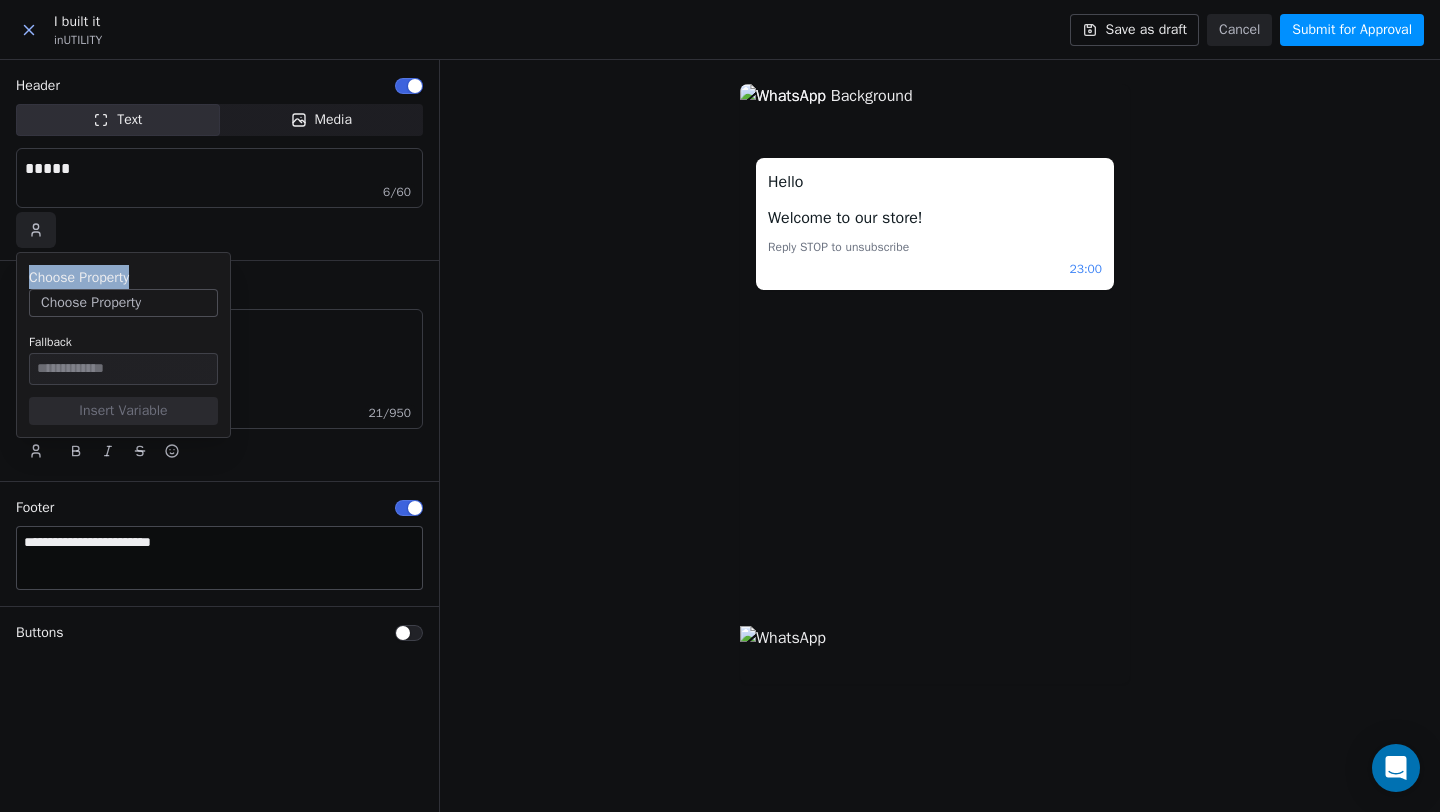 copy on "Choose Property" 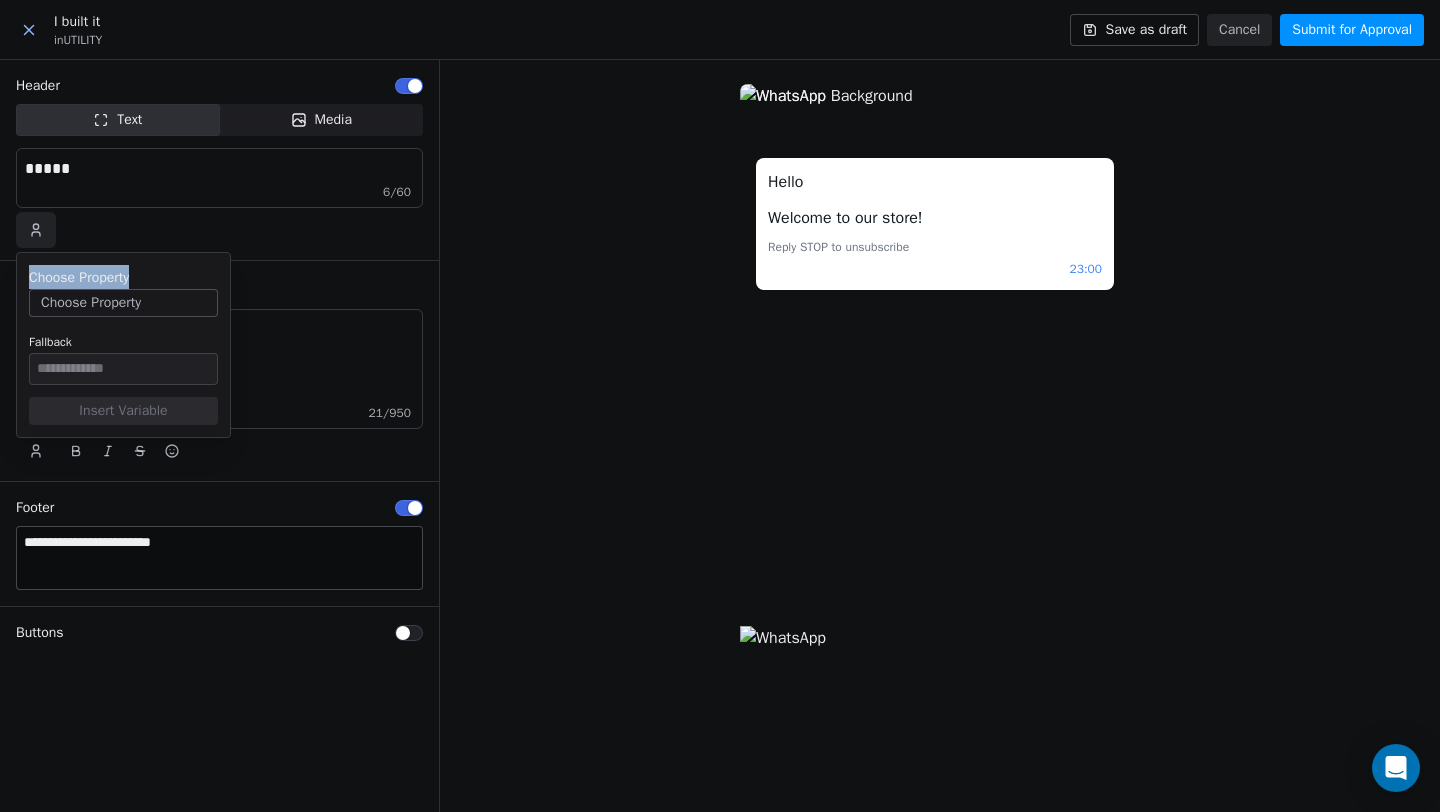 click 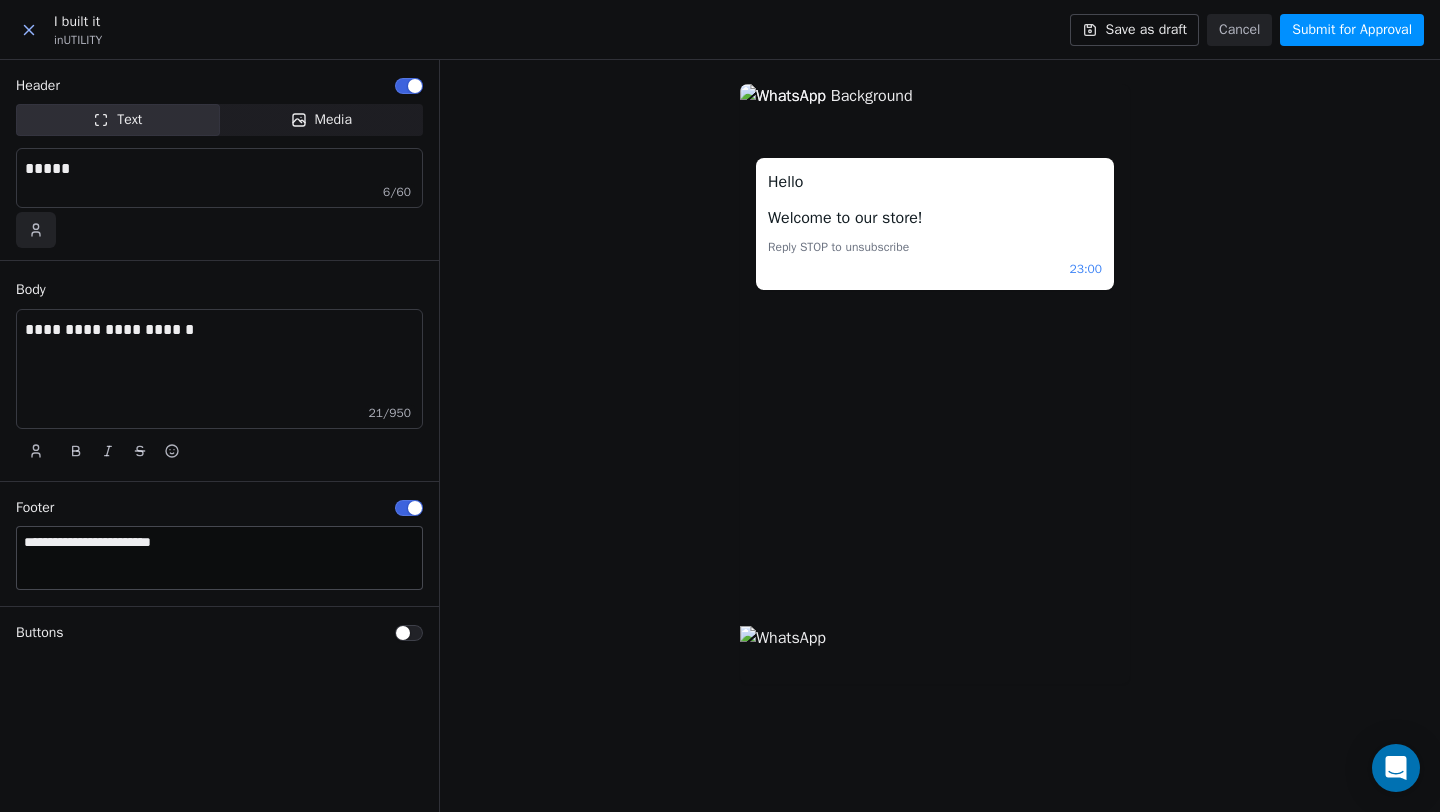 click 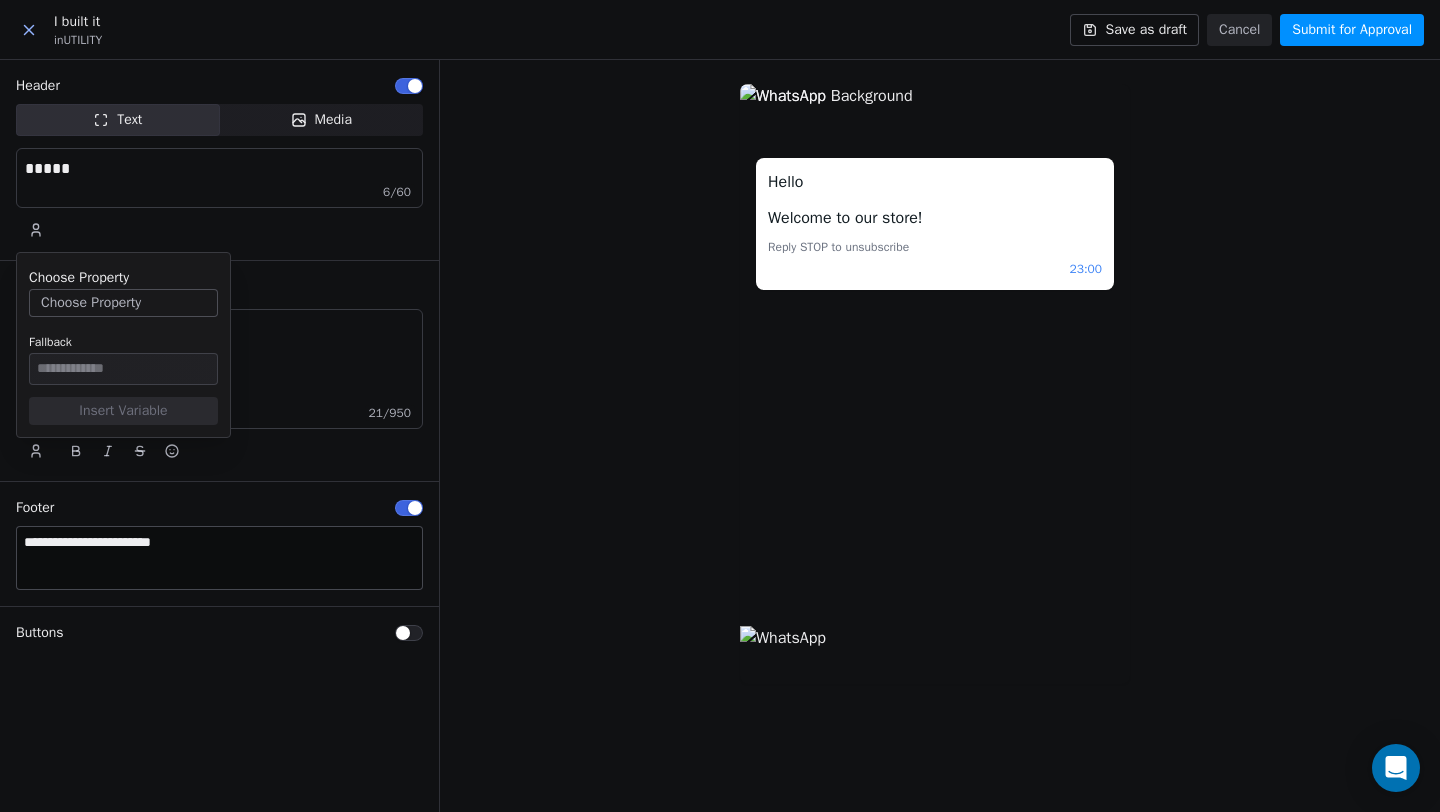 click at bounding box center [223, 230] 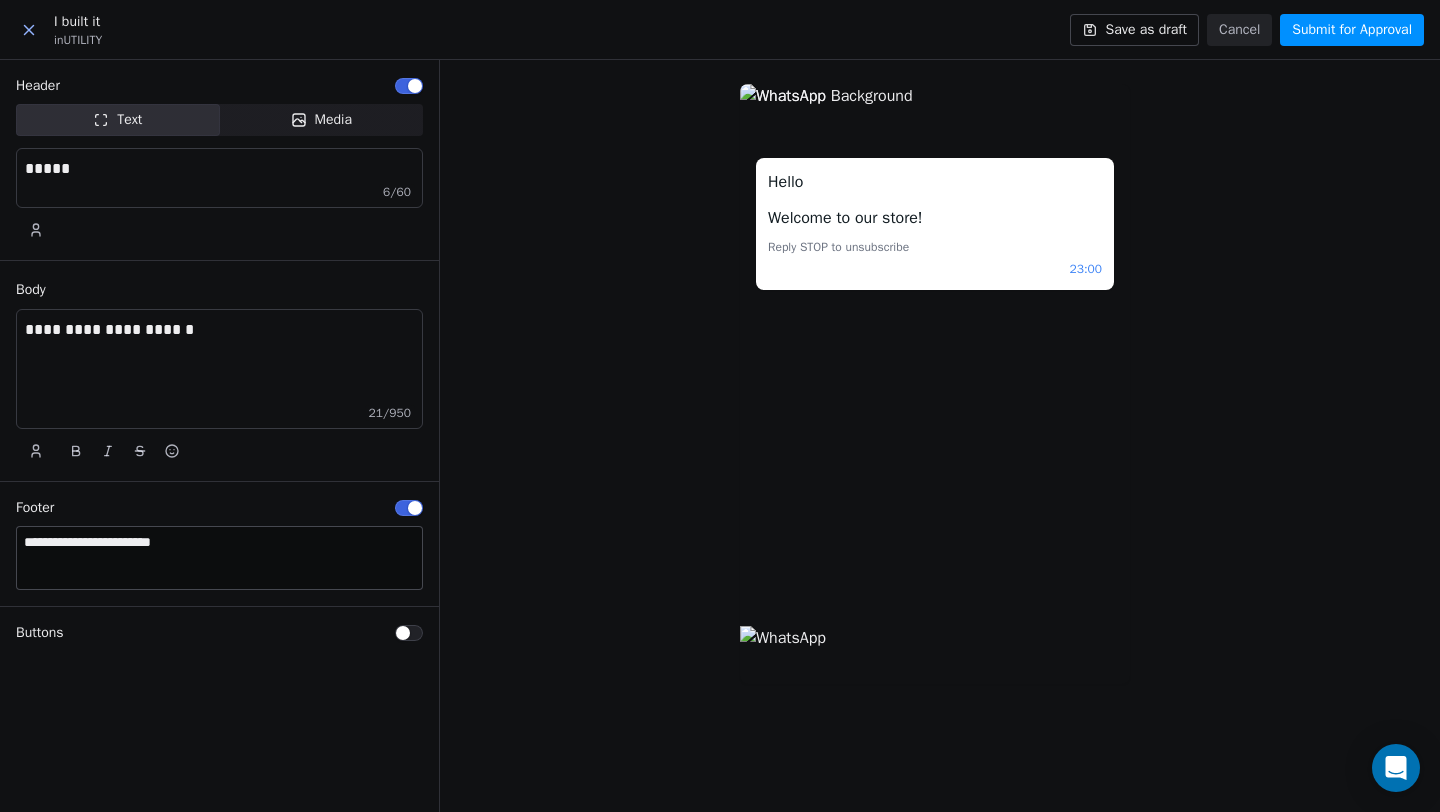 click at bounding box center [223, 230] 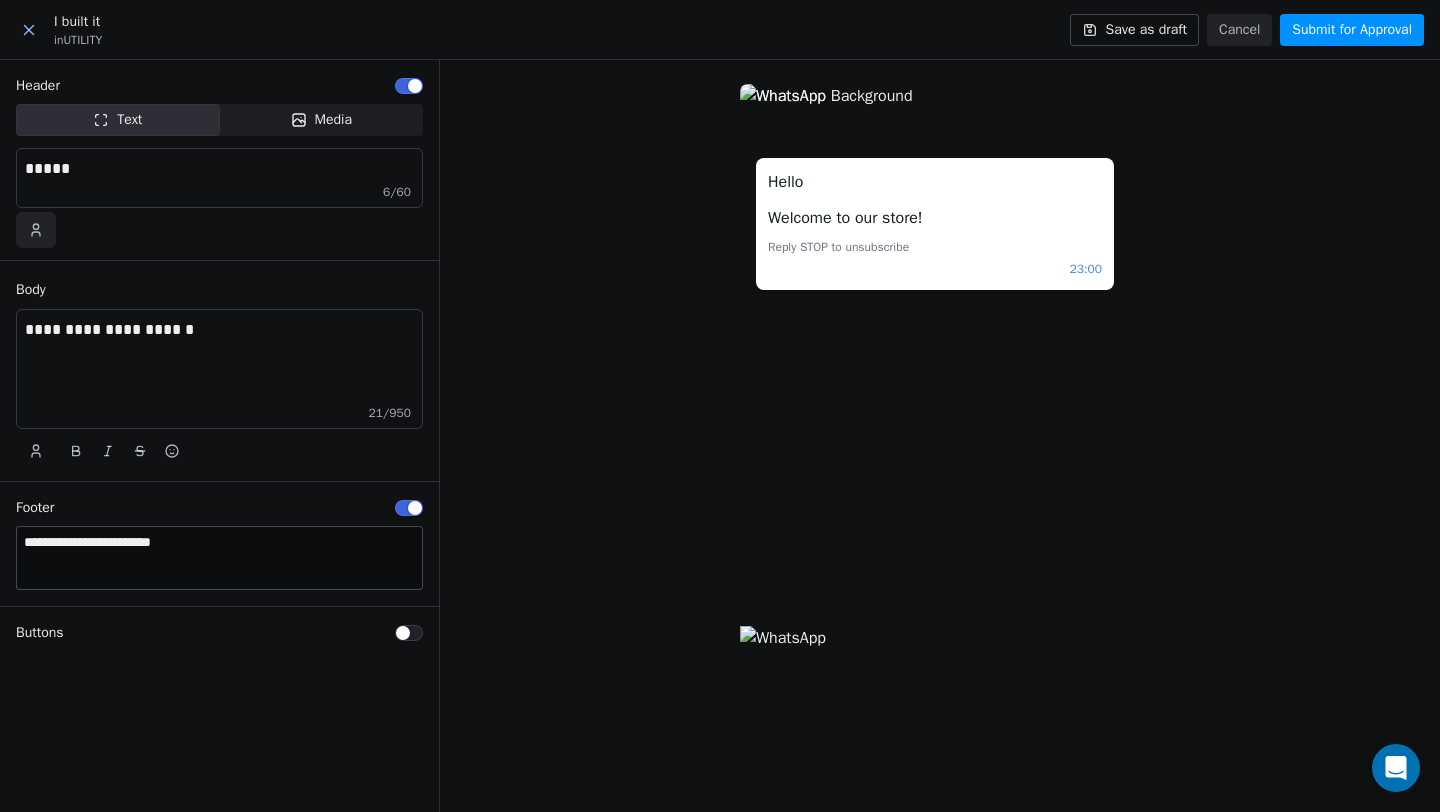 click 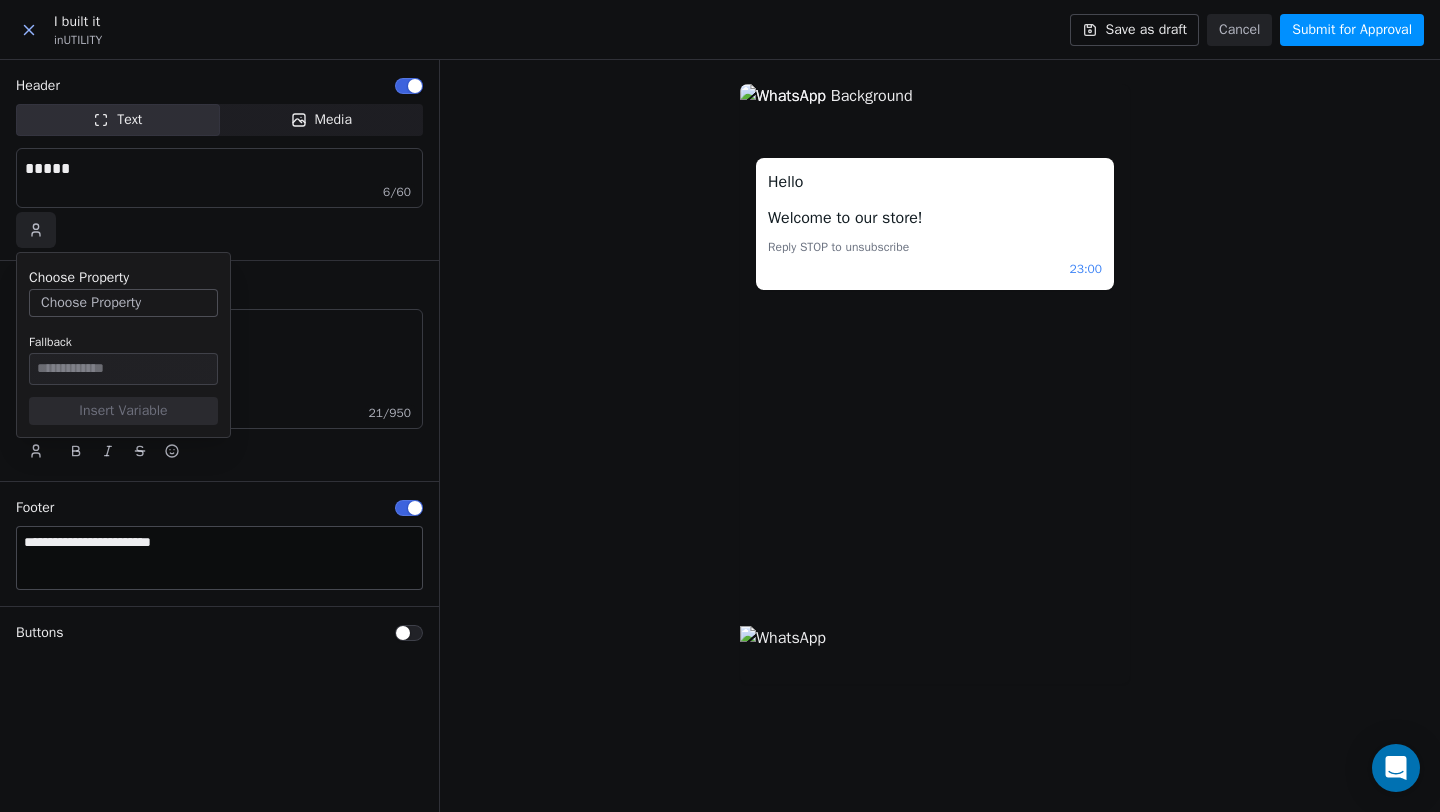click at bounding box center (223, 230) 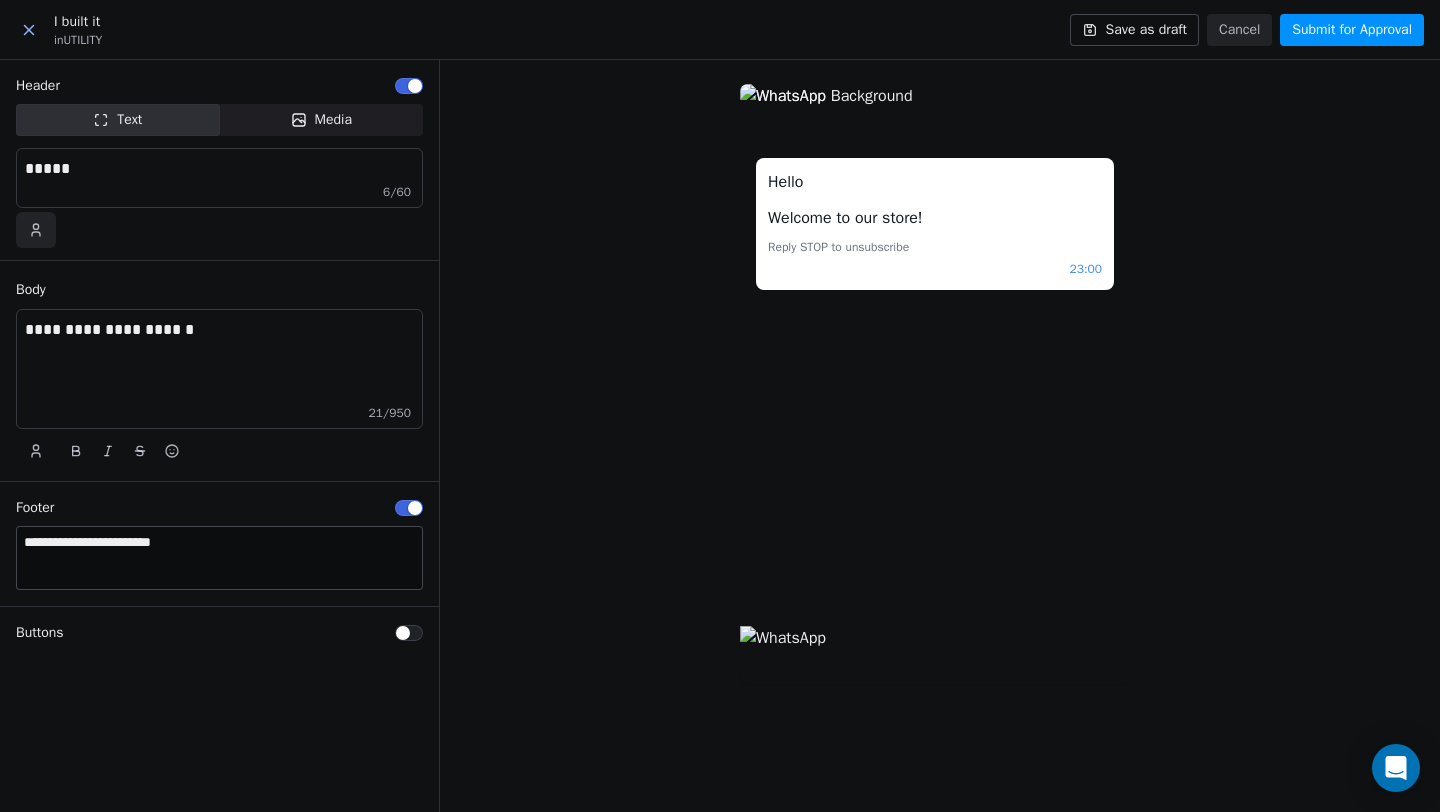 click 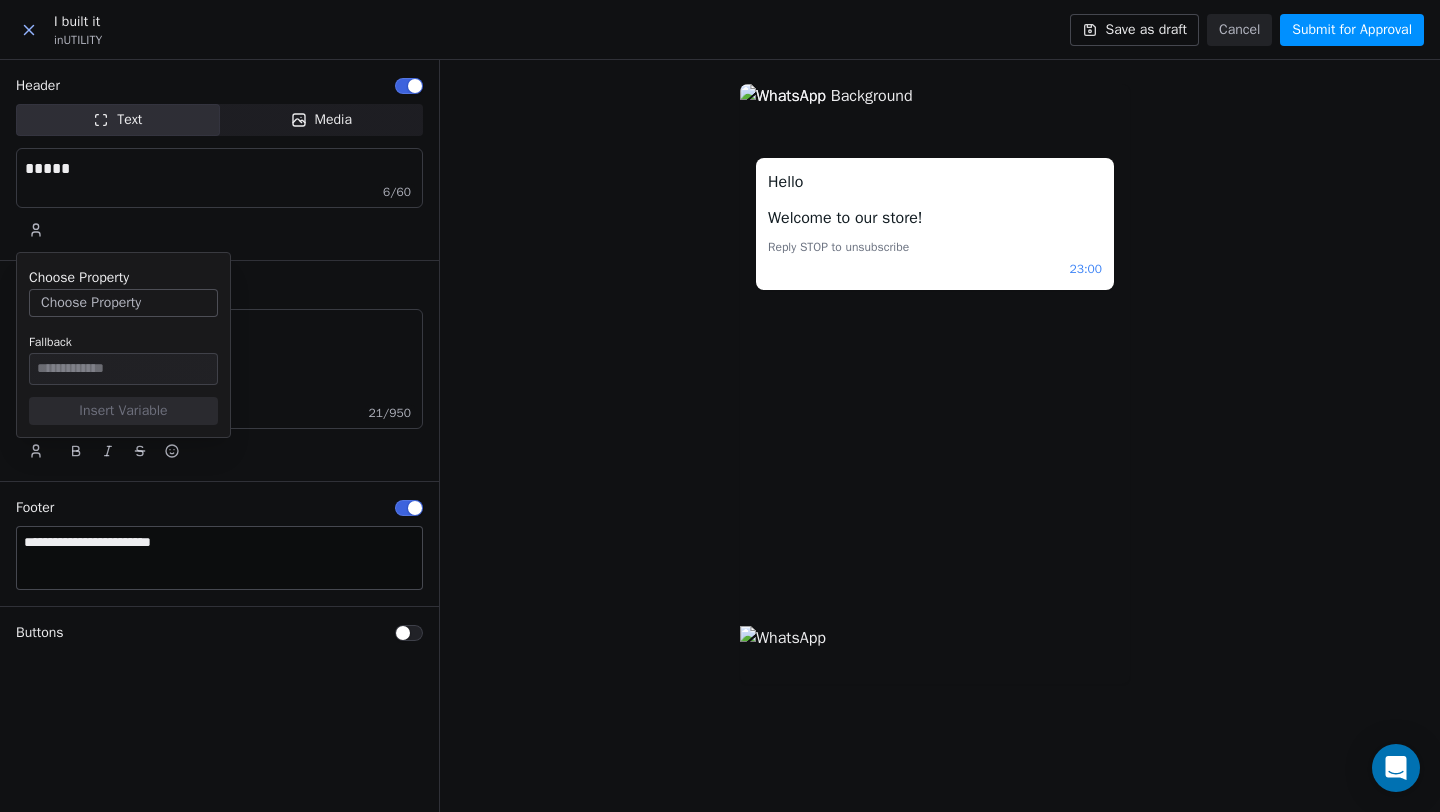 click at bounding box center [223, 230] 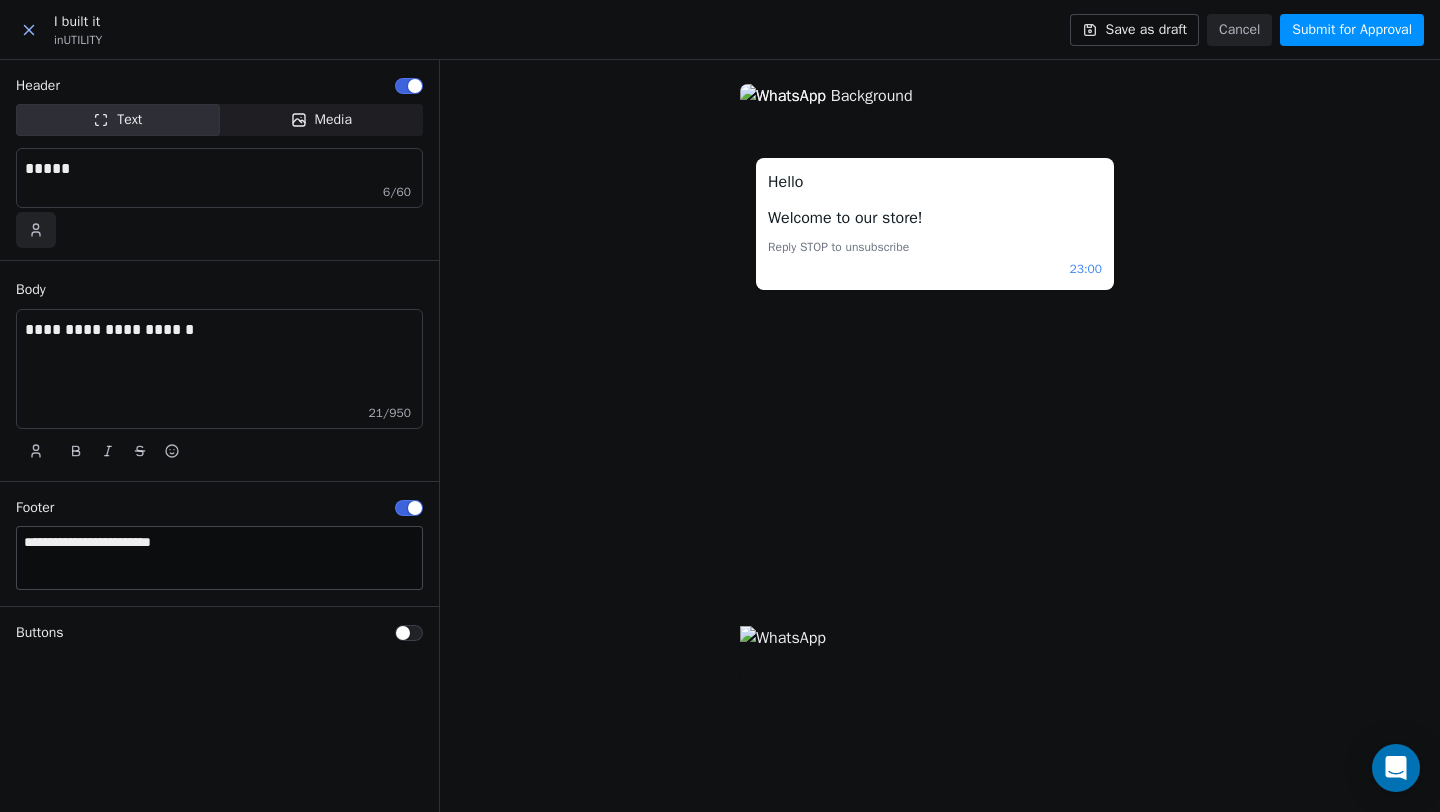 click 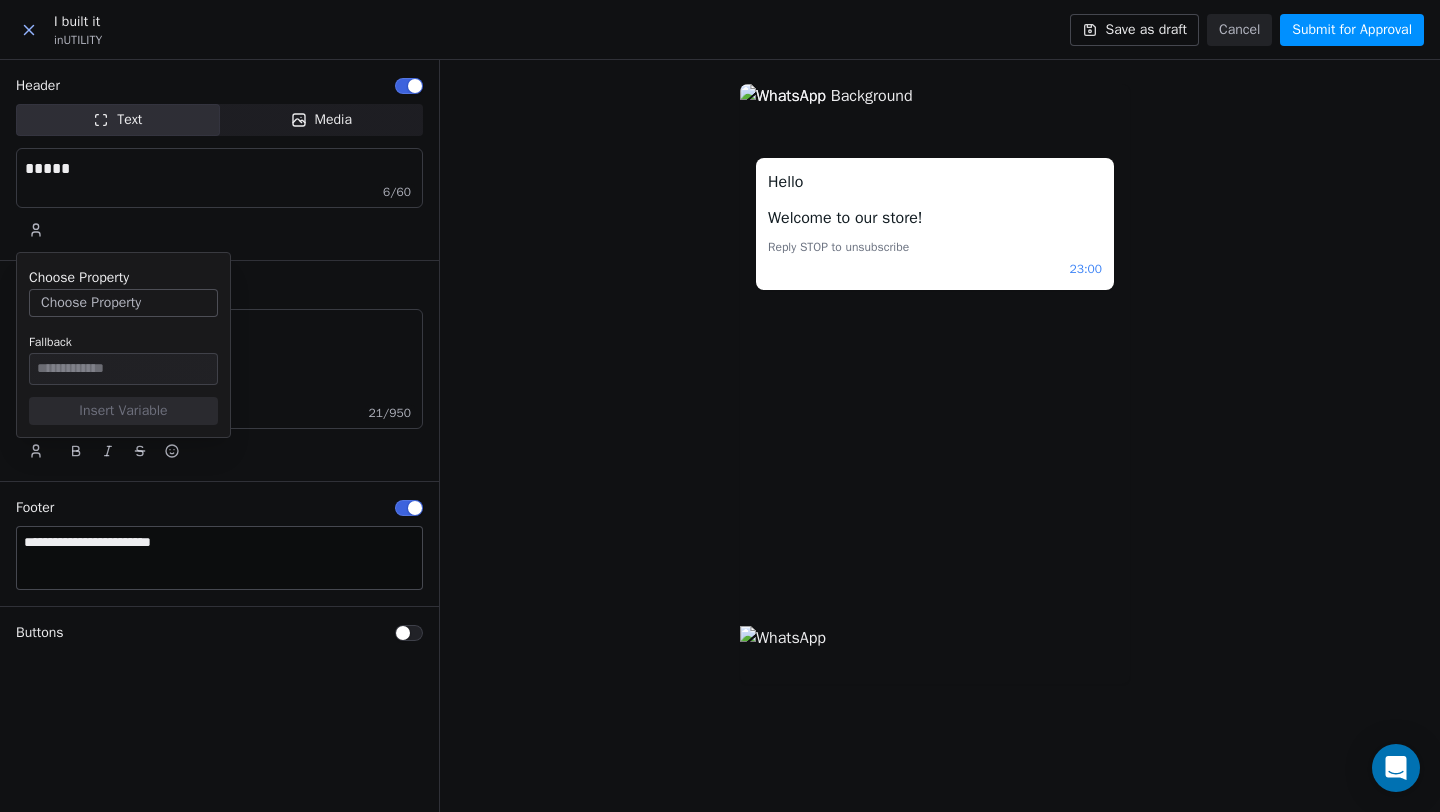 click on "Header Text Text Media Media ***** 6 /60" at bounding box center (219, 160) 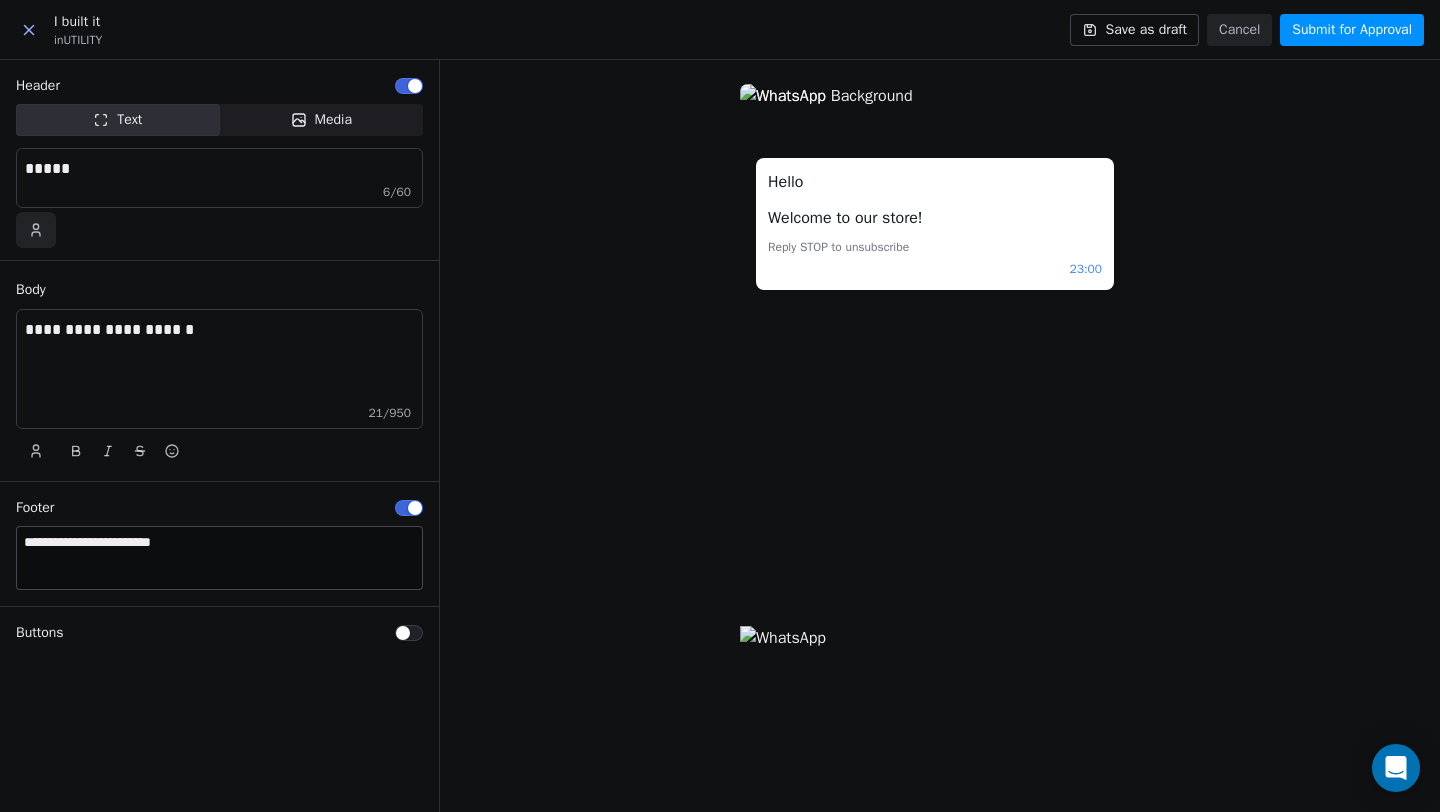 click 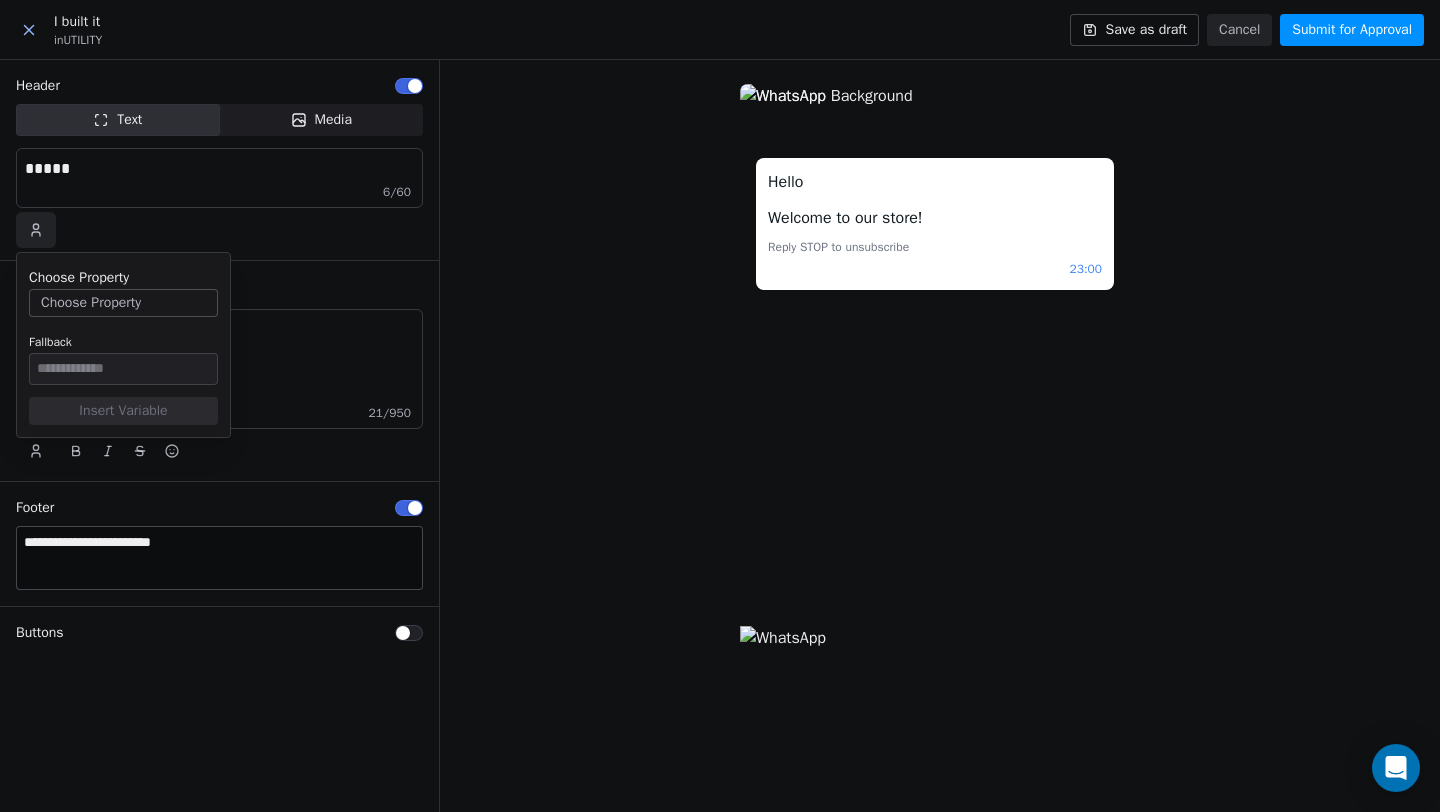 click on "Choose Property" at bounding box center [123, 303] 